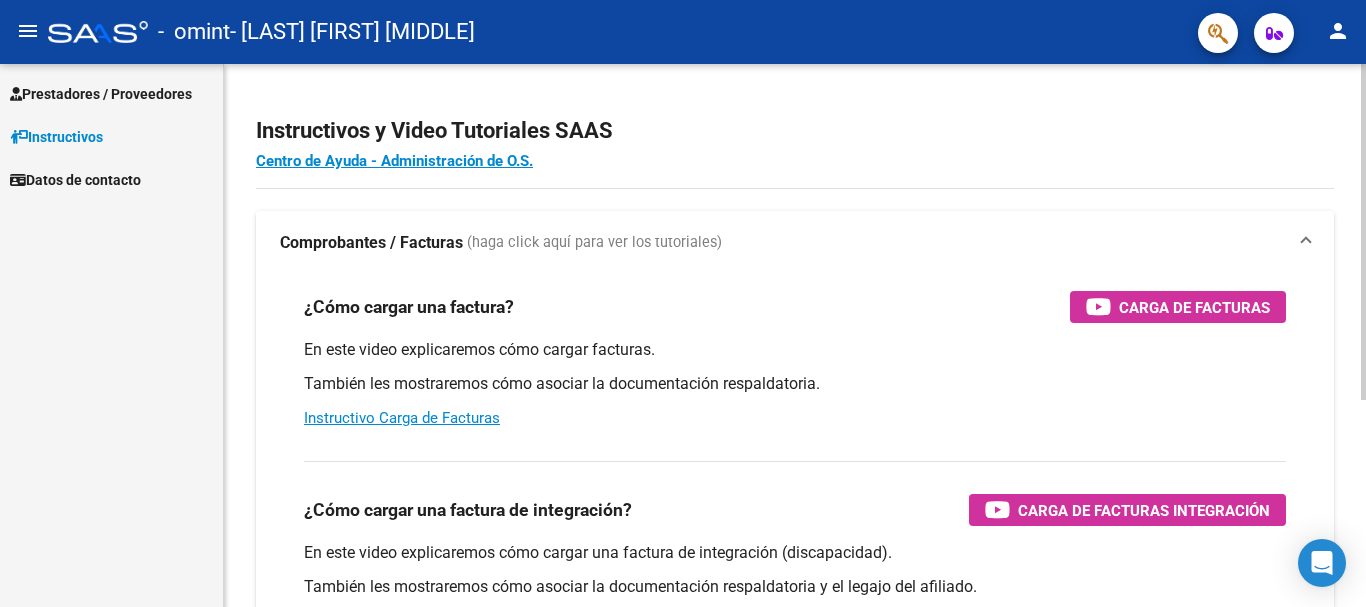 scroll, scrollTop: 0, scrollLeft: 0, axis: both 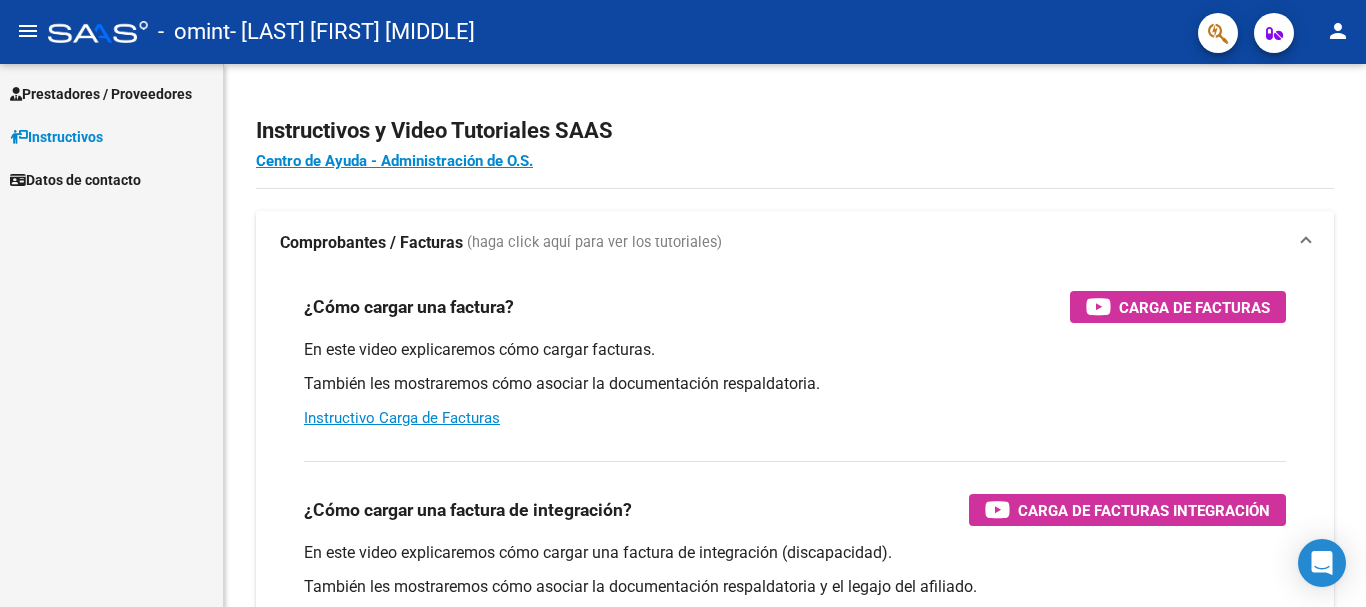 click on "Prestadores / Proveedores" at bounding box center (101, 94) 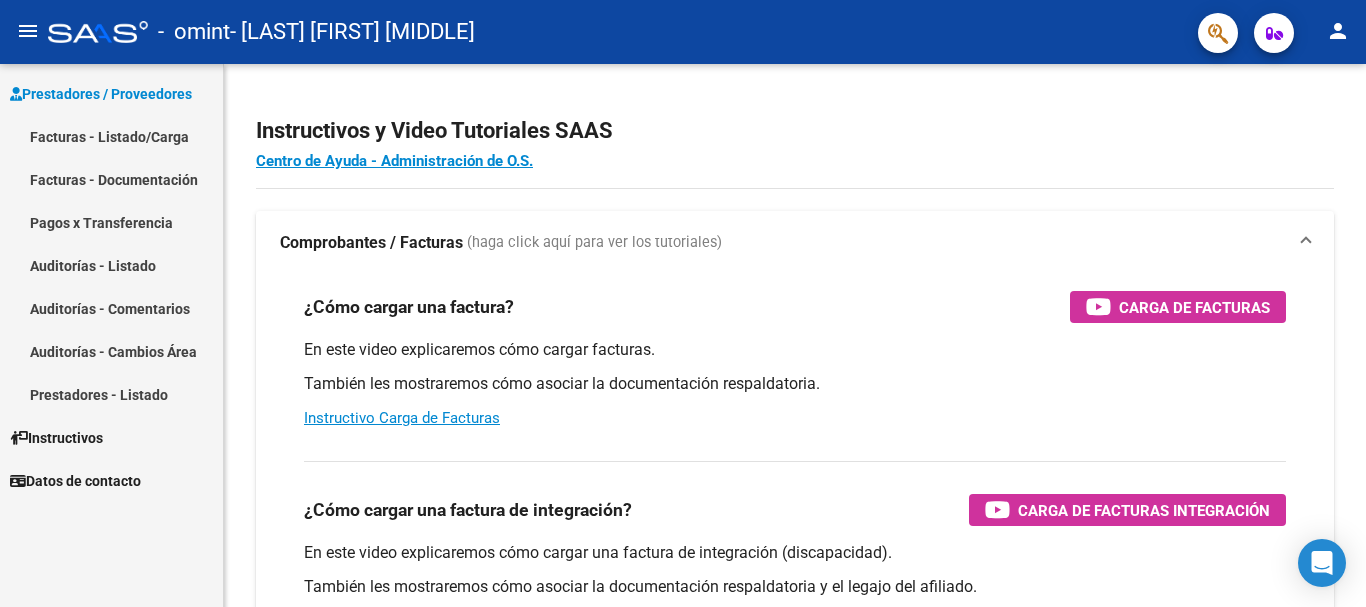 click on "Facturas - Listado/Carga" at bounding box center [111, 136] 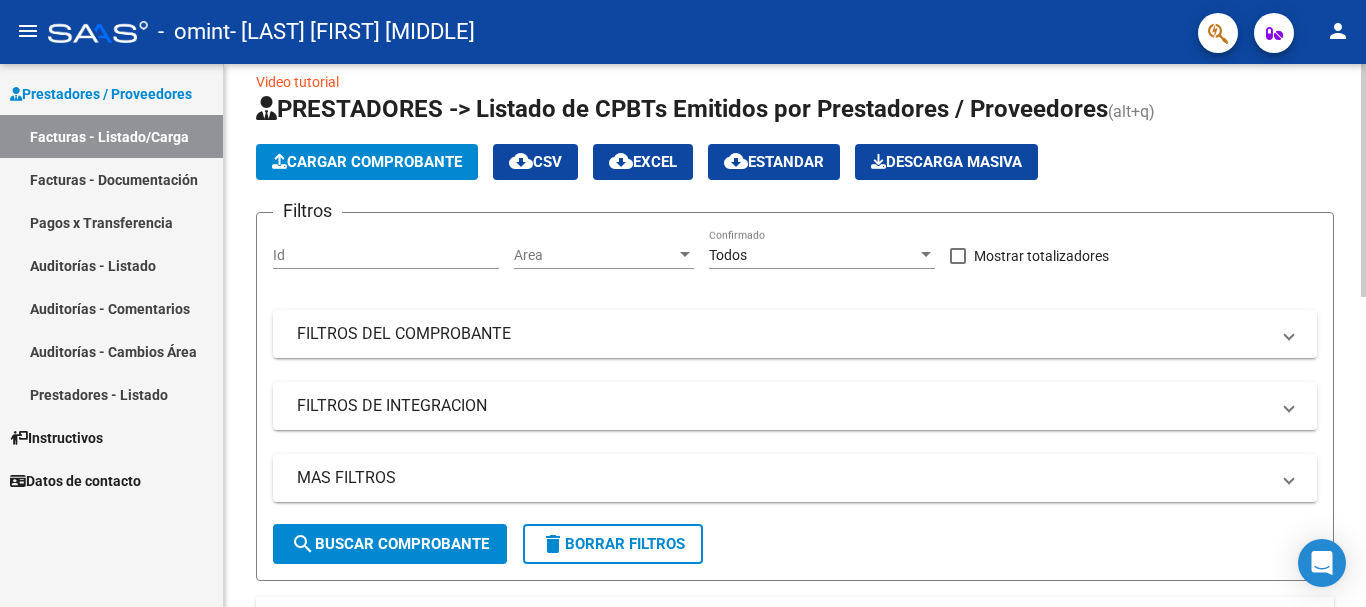 scroll, scrollTop: 0, scrollLeft: 0, axis: both 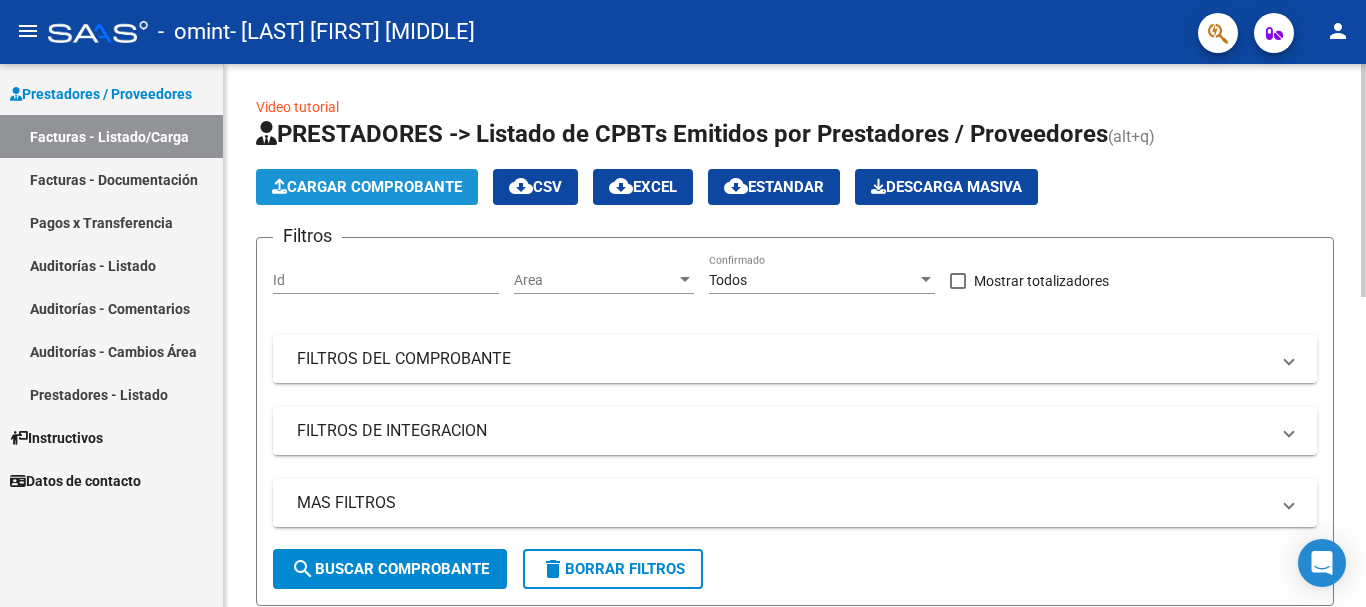click on "Cargar Comprobante" 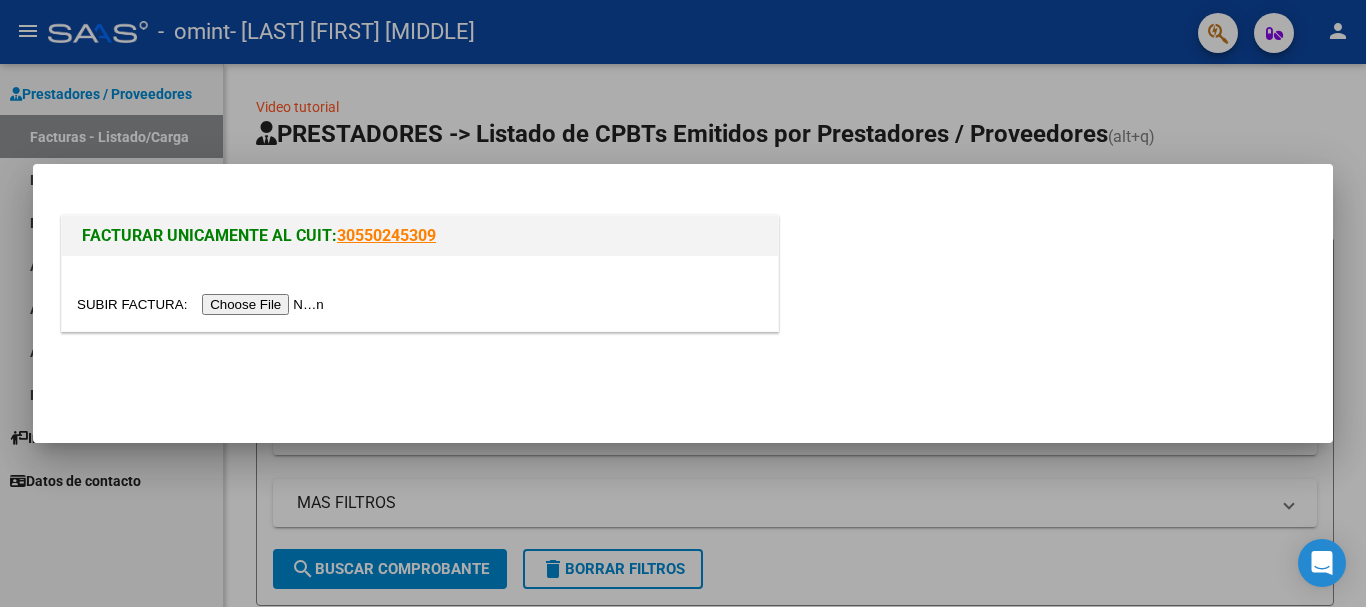 click at bounding box center [203, 304] 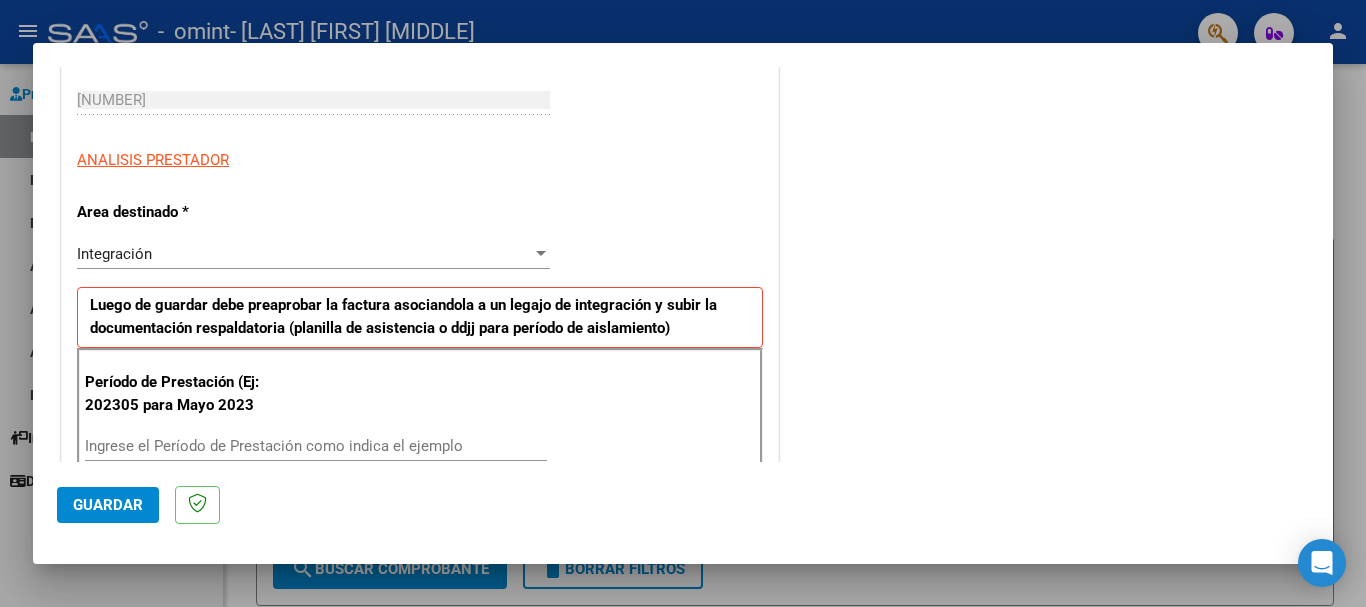 scroll, scrollTop: 400, scrollLeft: 0, axis: vertical 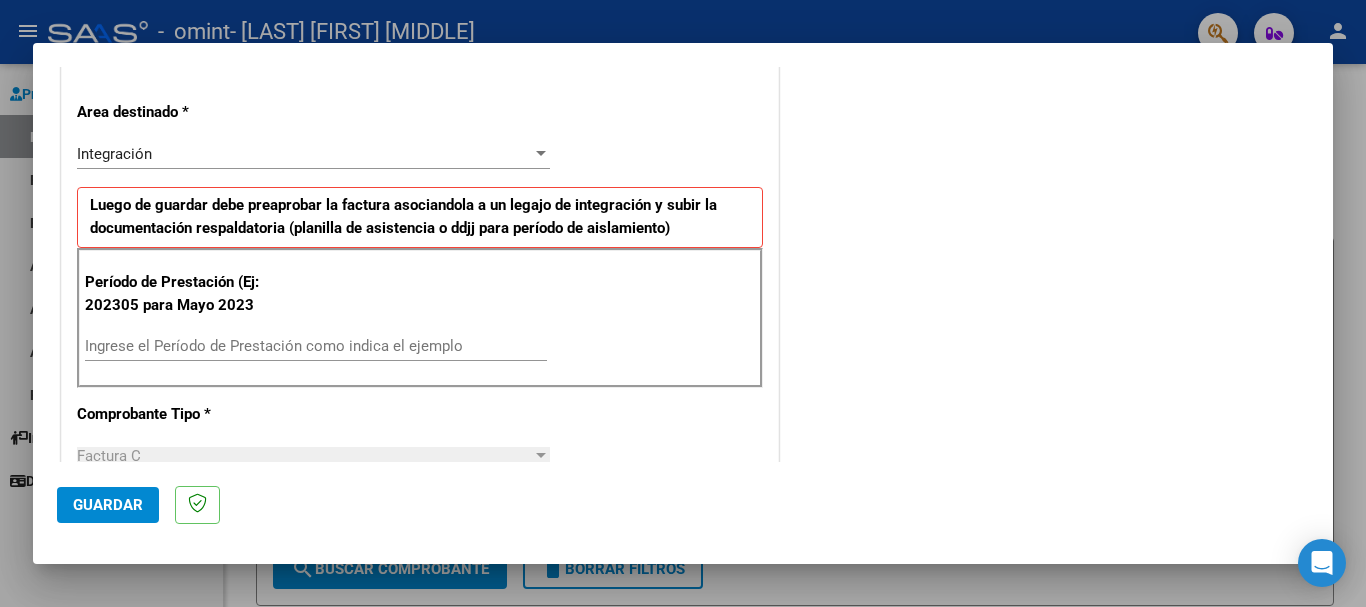 click on "Ingrese el Período de Prestación como indica el ejemplo" at bounding box center (316, 346) 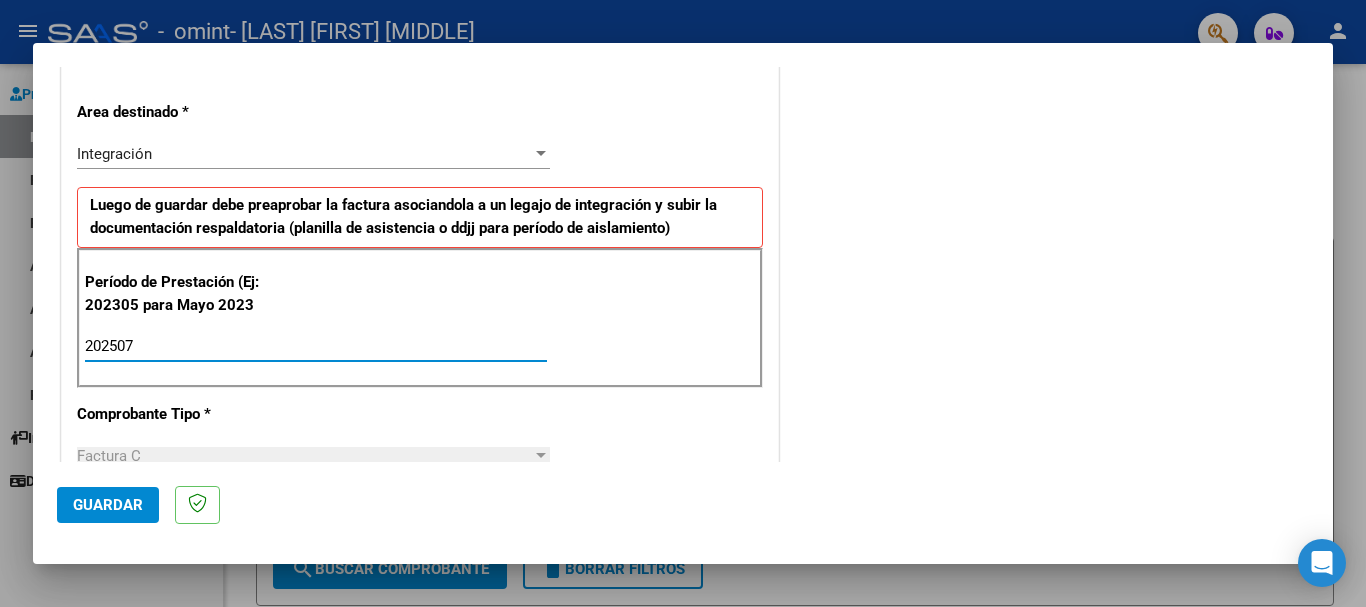 type on "202507" 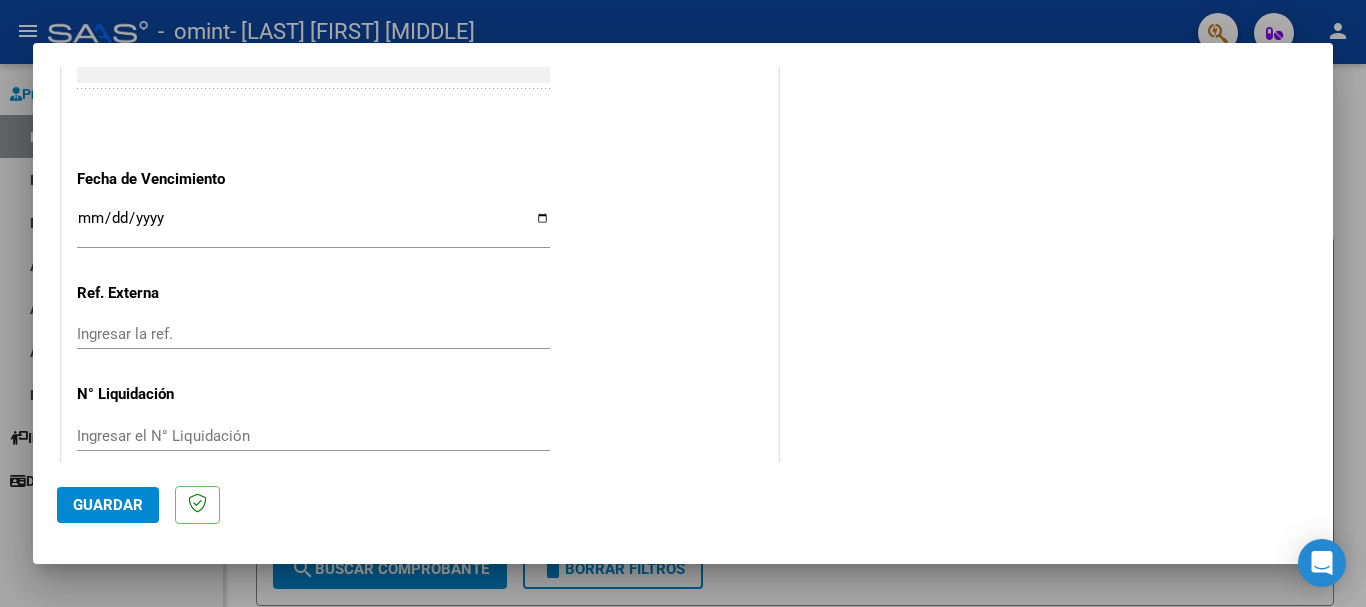 scroll, scrollTop: 1327, scrollLeft: 0, axis: vertical 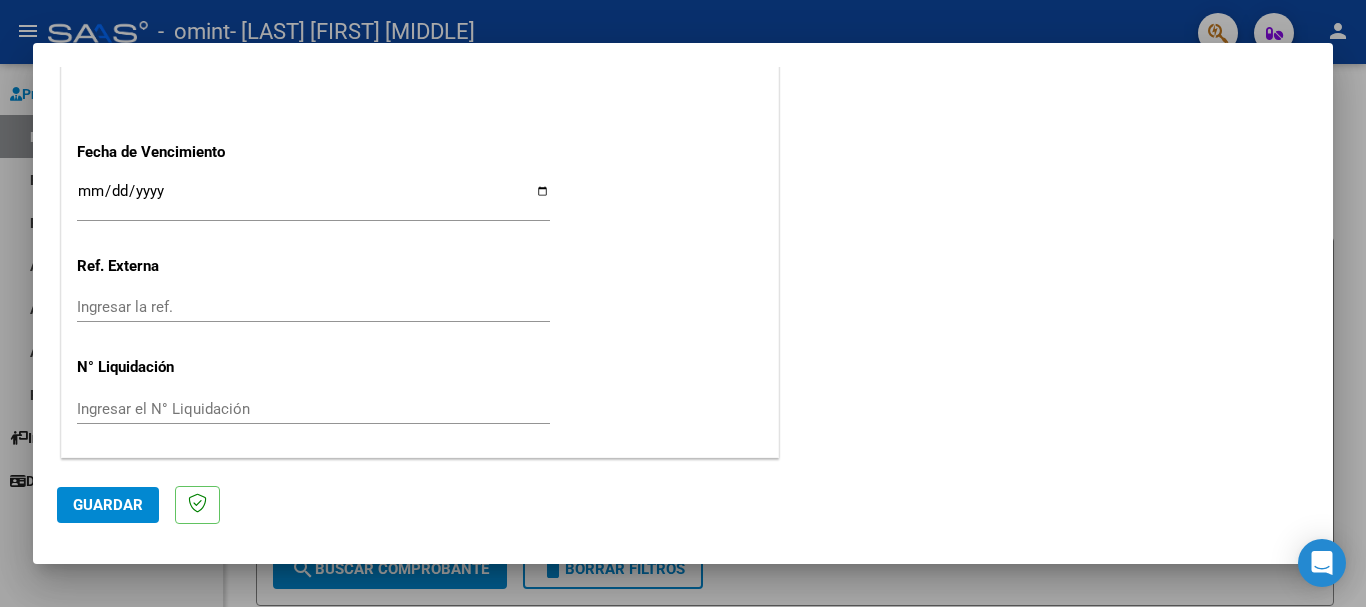 click on "Guardar" 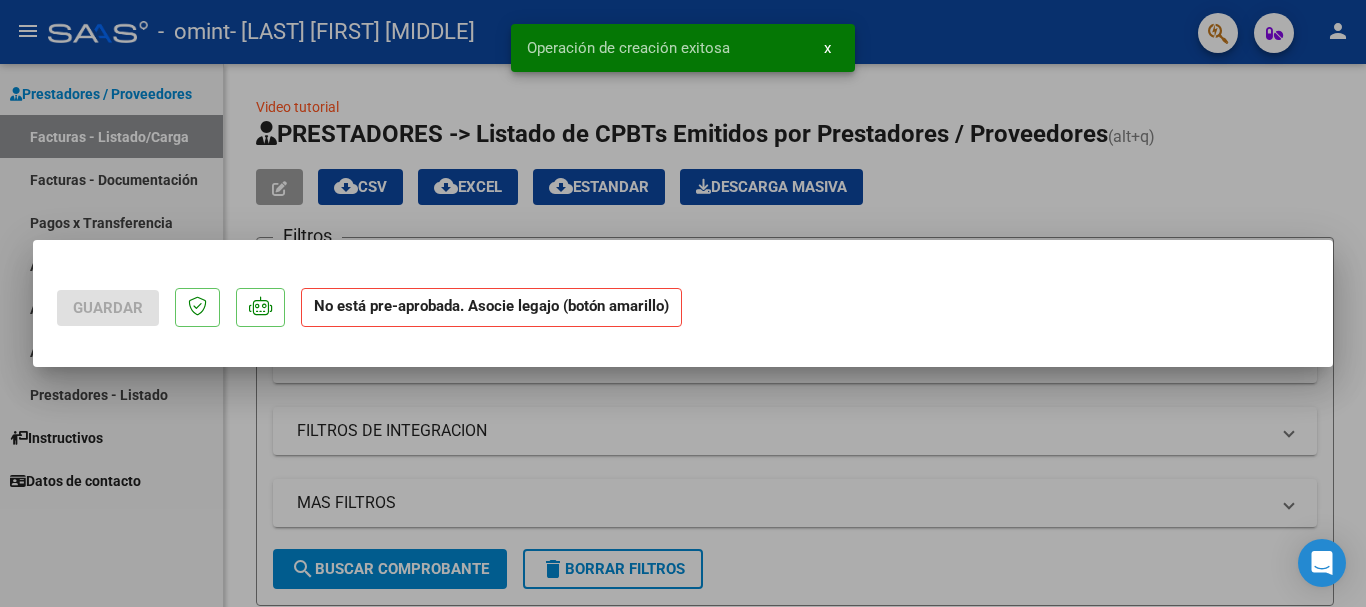 scroll, scrollTop: 0, scrollLeft: 0, axis: both 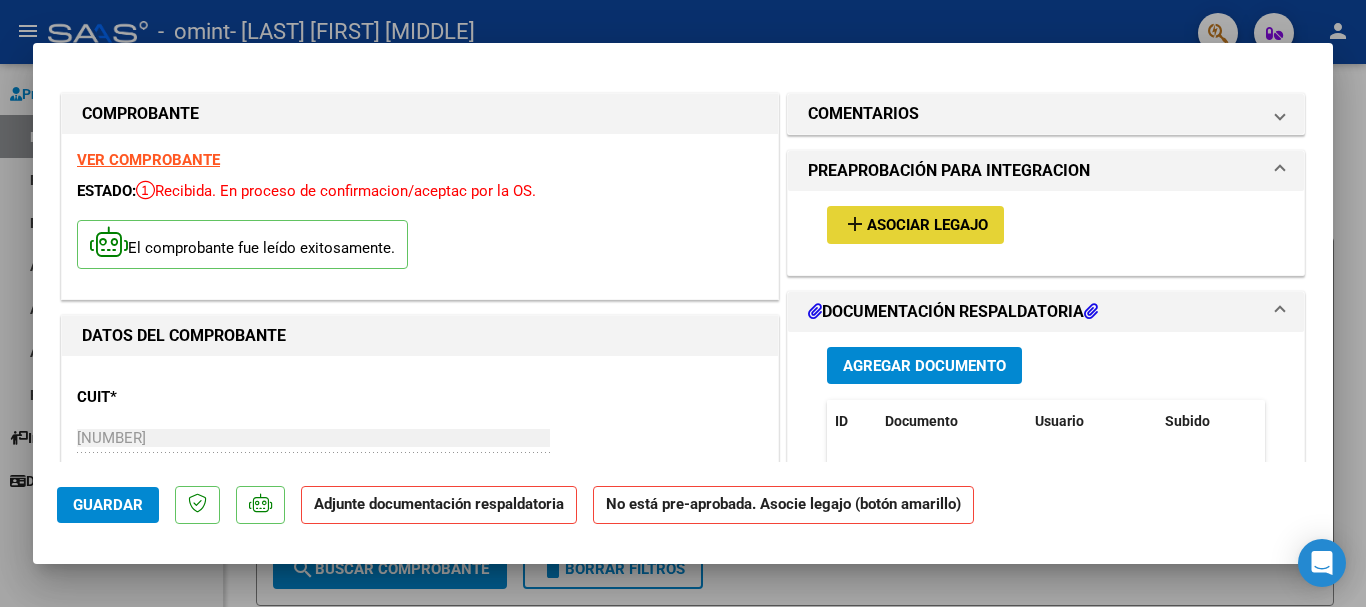 click on "Asociar Legajo" at bounding box center (927, 226) 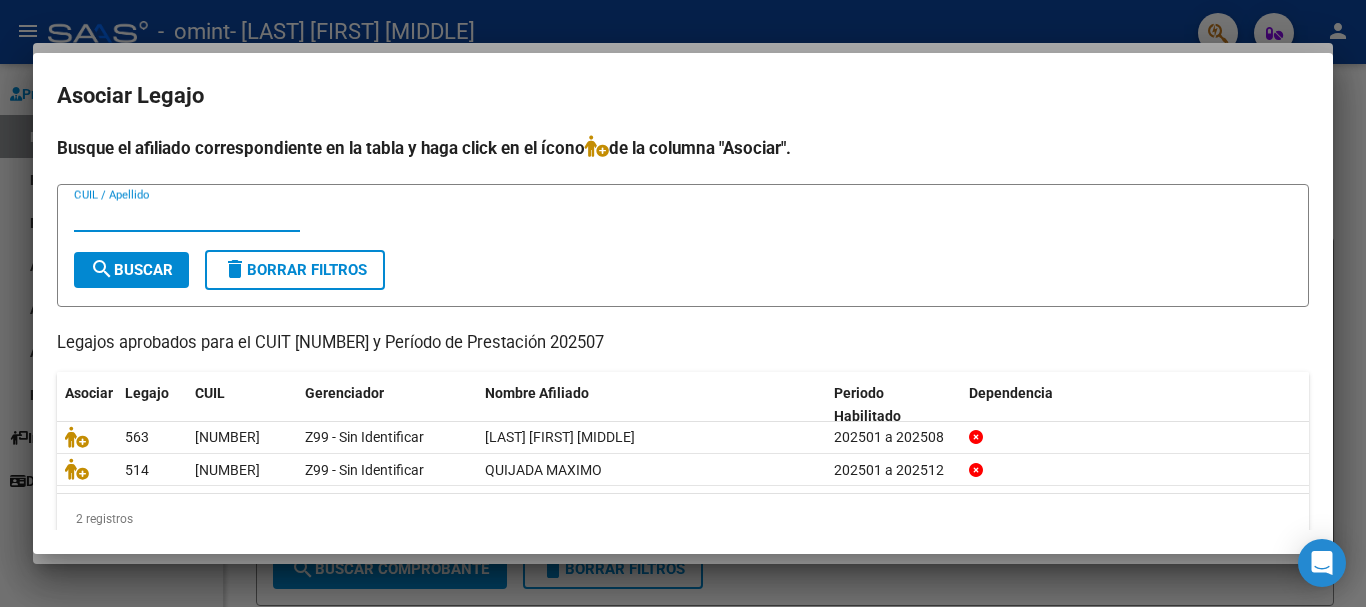 scroll, scrollTop: 32, scrollLeft: 0, axis: vertical 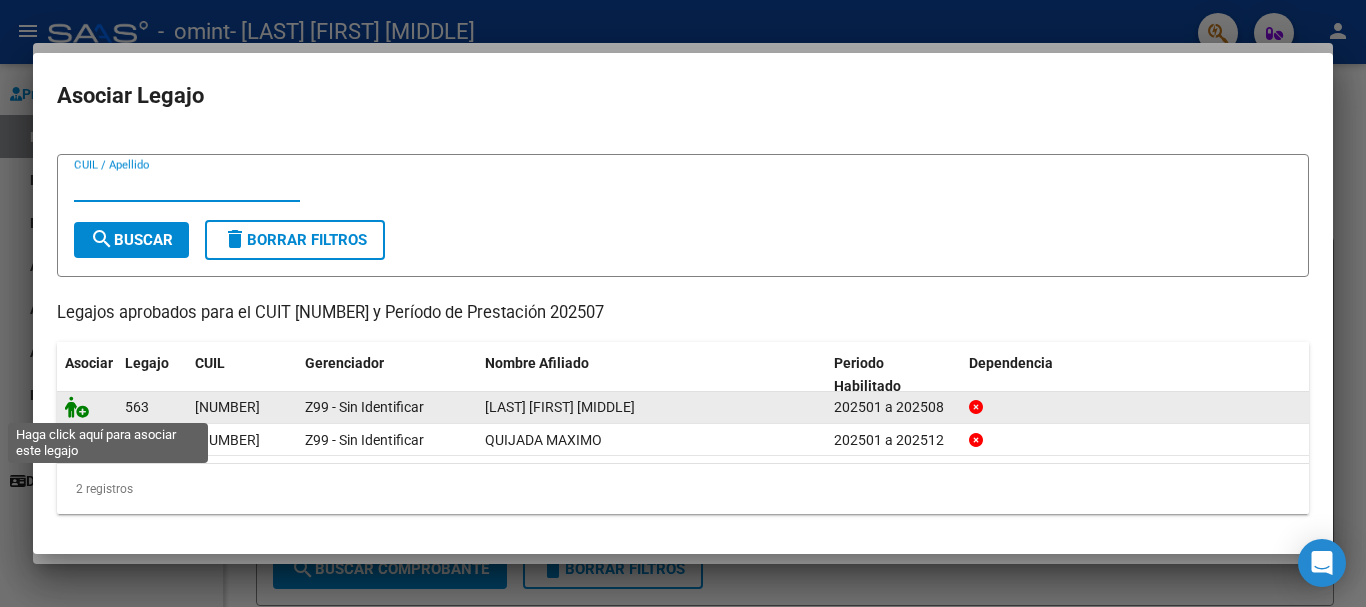 click 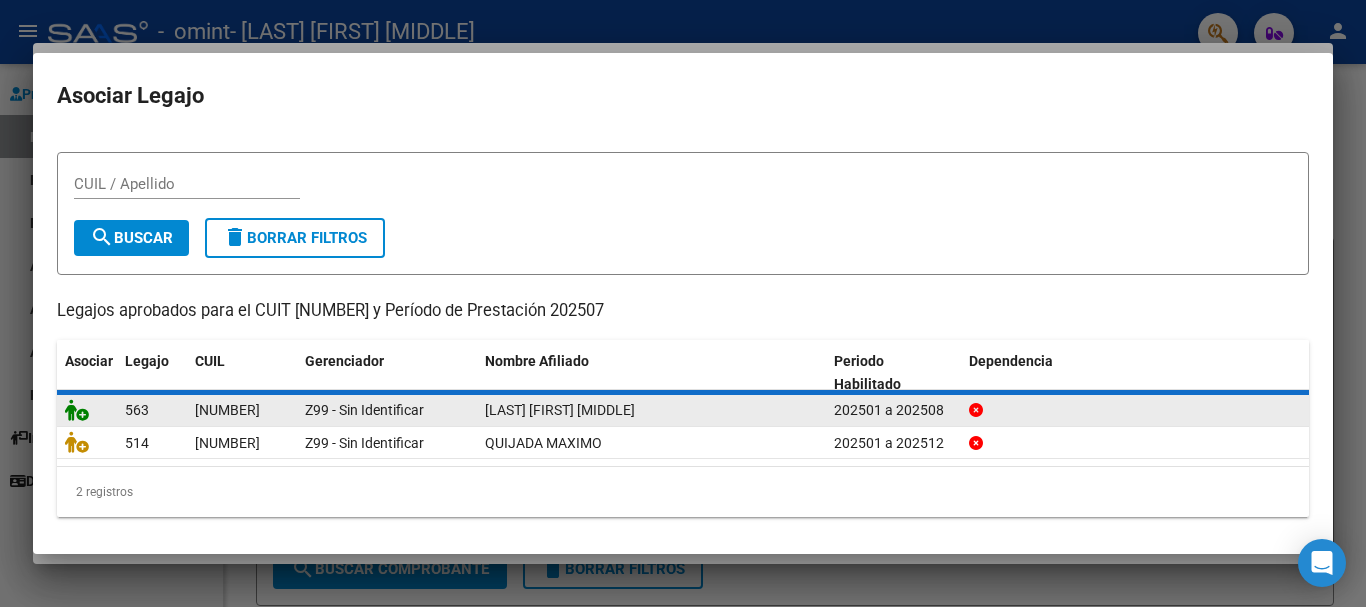 scroll, scrollTop: 45, scrollLeft: 0, axis: vertical 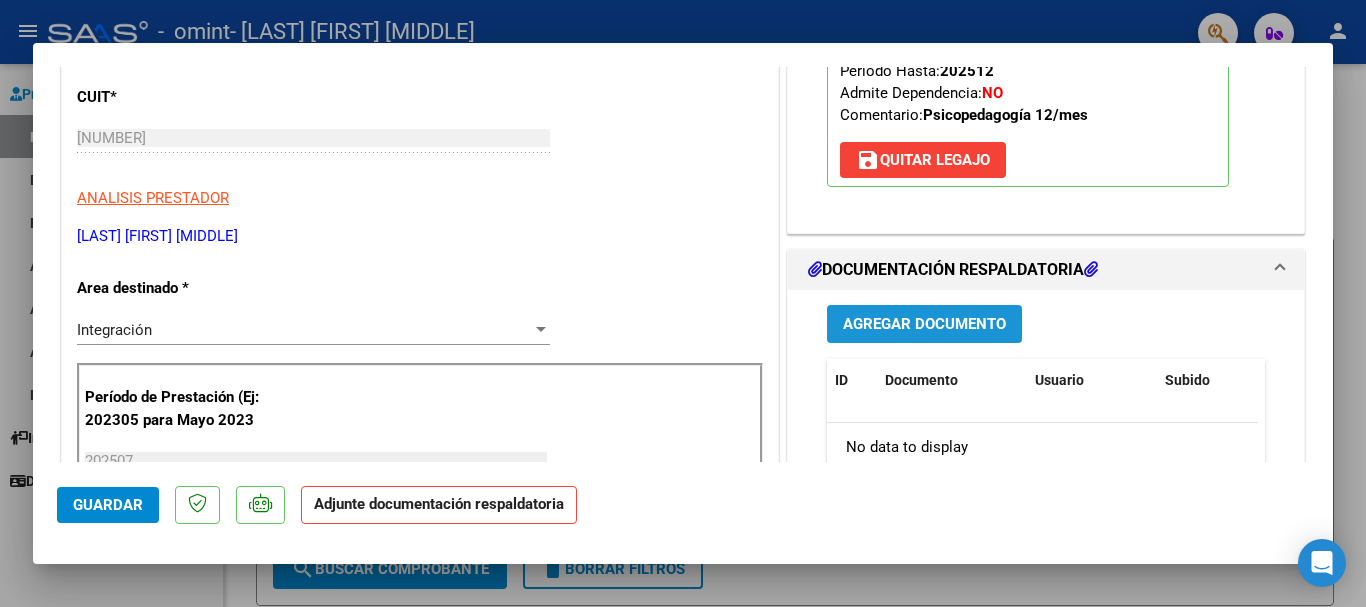 click on "Agregar Documento" at bounding box center [924, 325] 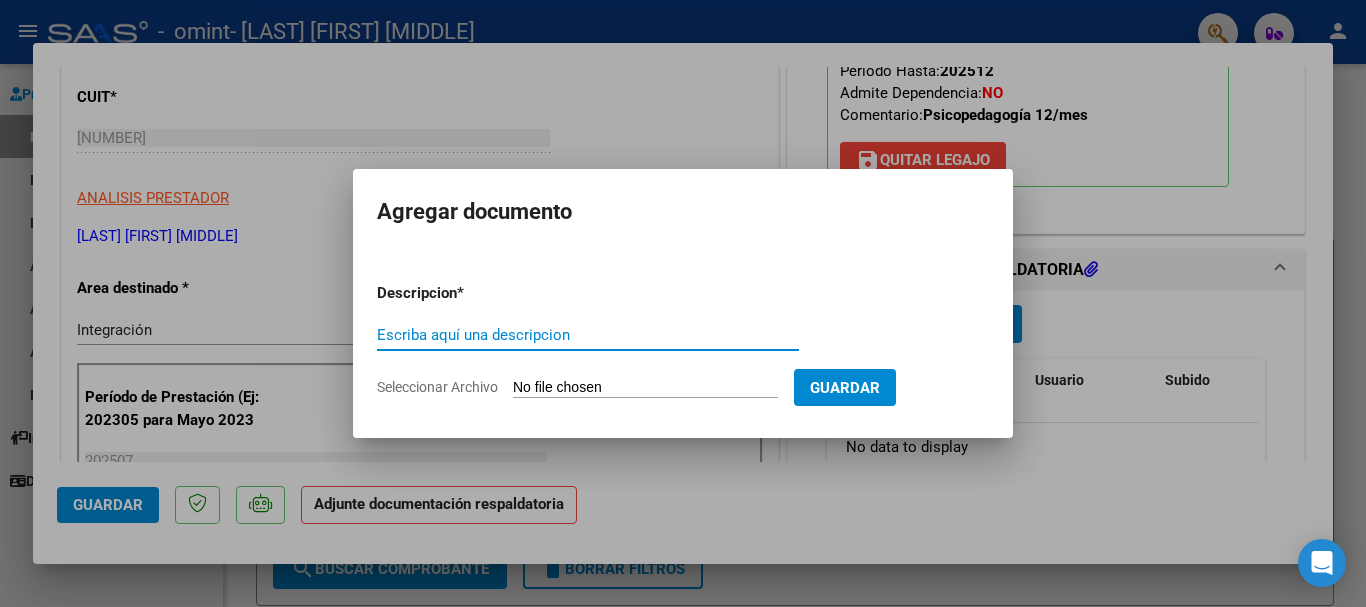 click on "Seleccionar Archivo" 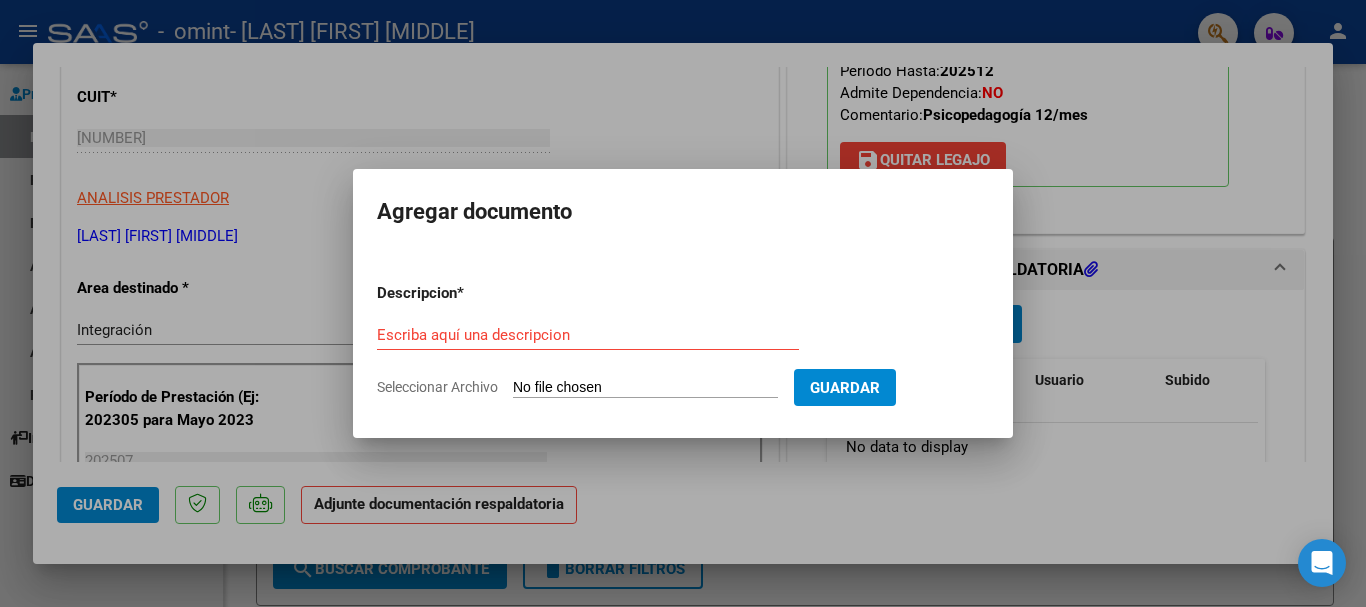 type on "C:\fakepath\Asistencia [FIRST] [LAST] 07 2025.pdf" 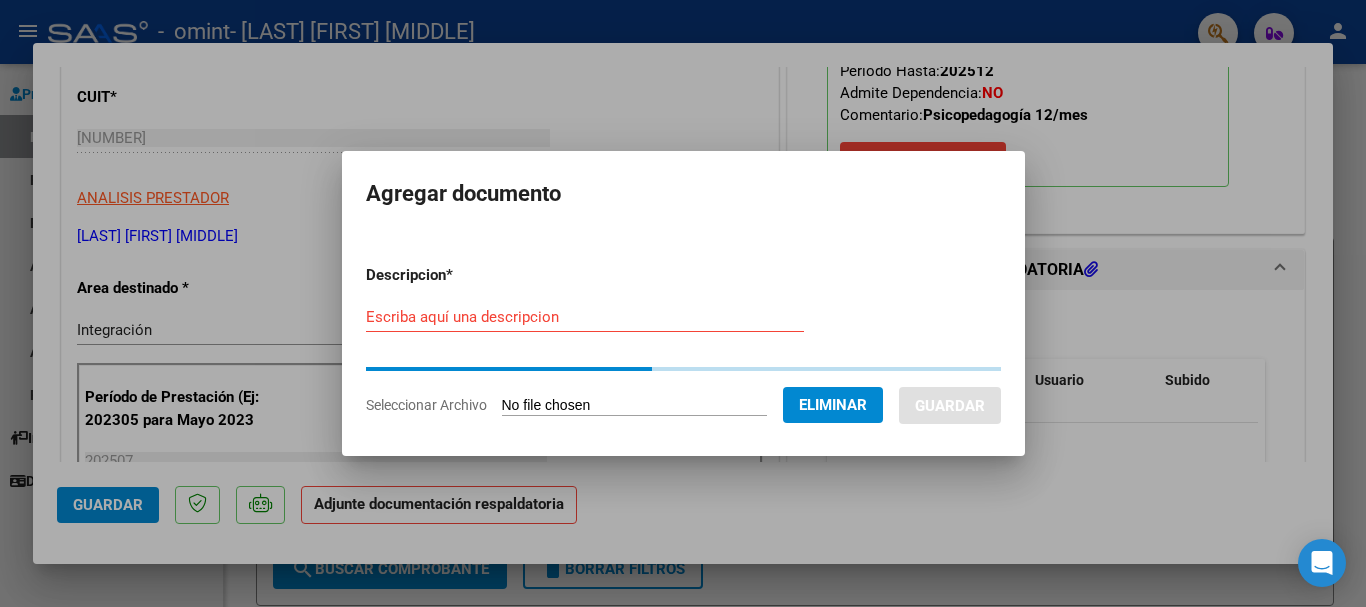 click on "Escriba aquí una descripcion" at bounding box center (585, 317) 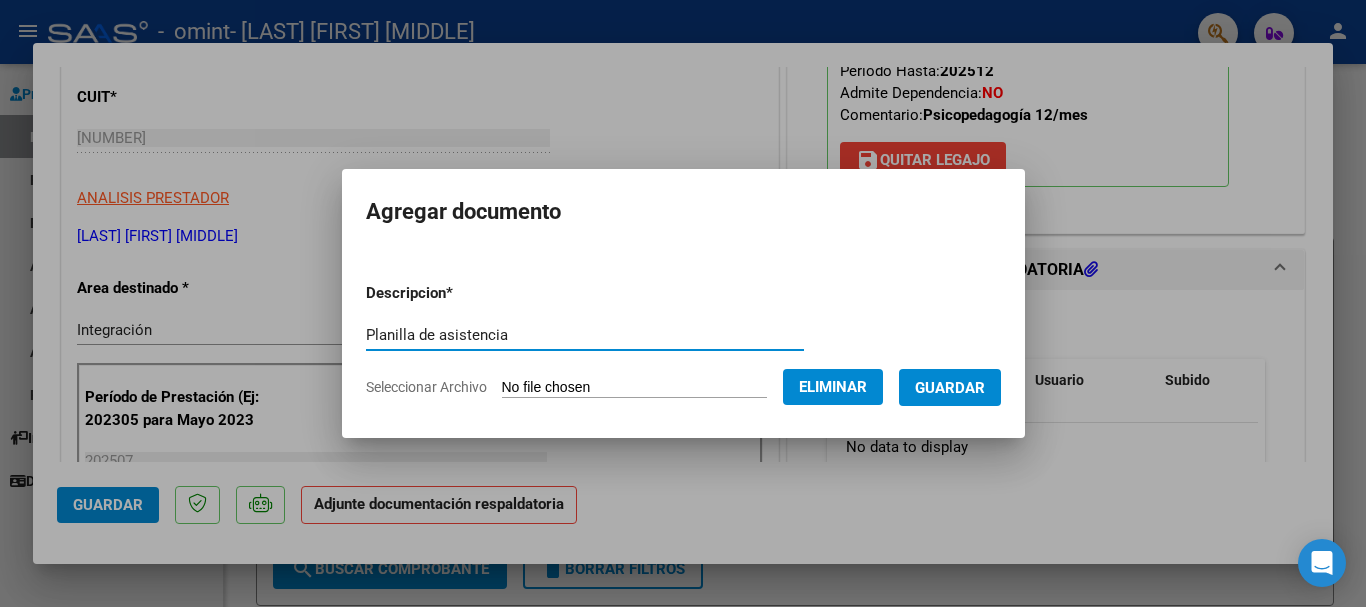 type on "Planilla de asistencia" 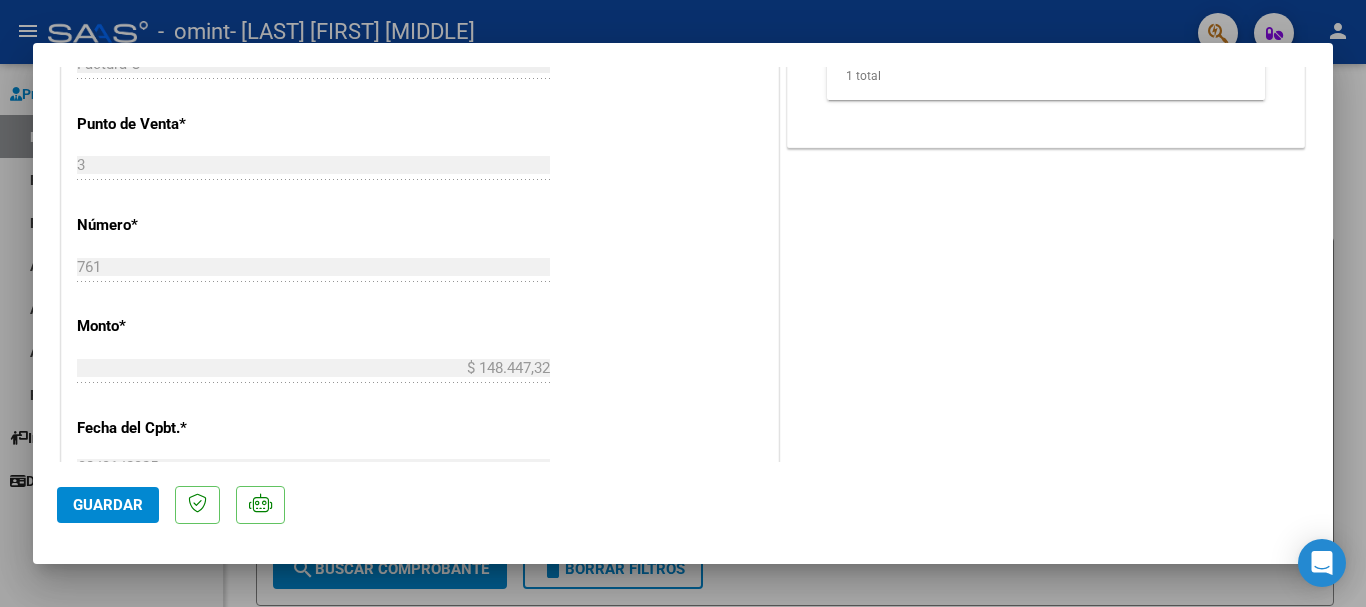 scroll, scrollTop: 1100, scrollLeft: 0, axis: vertical 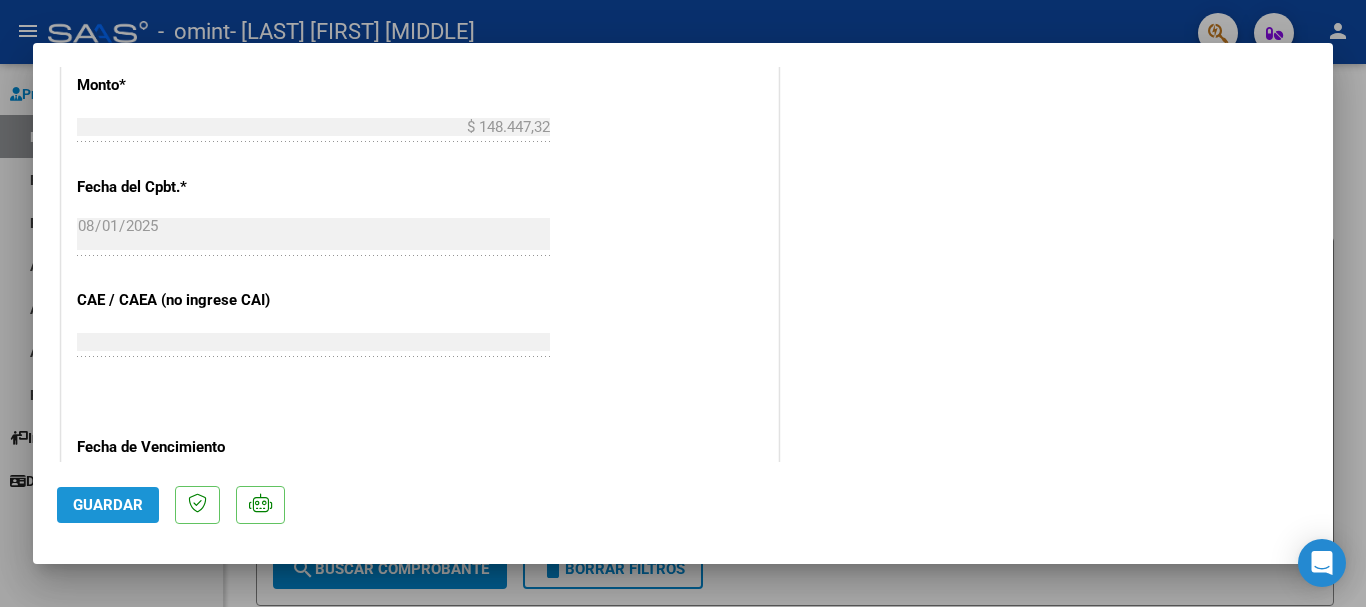 click on "Guardar" 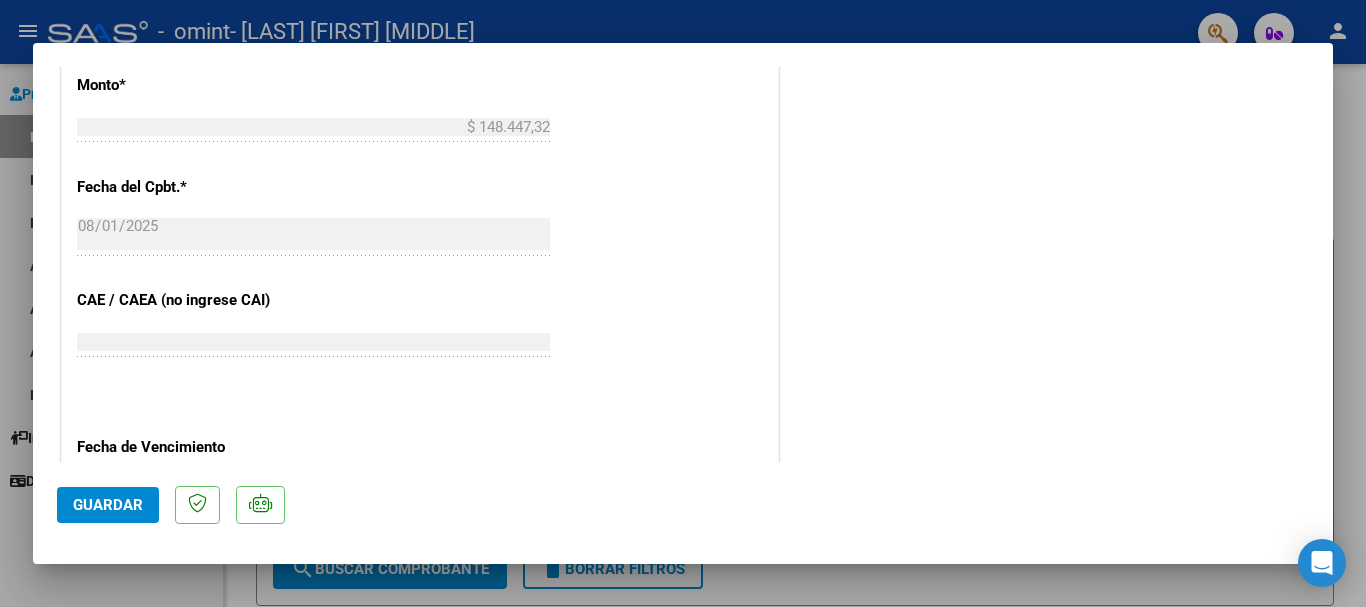 click on "Guardar" 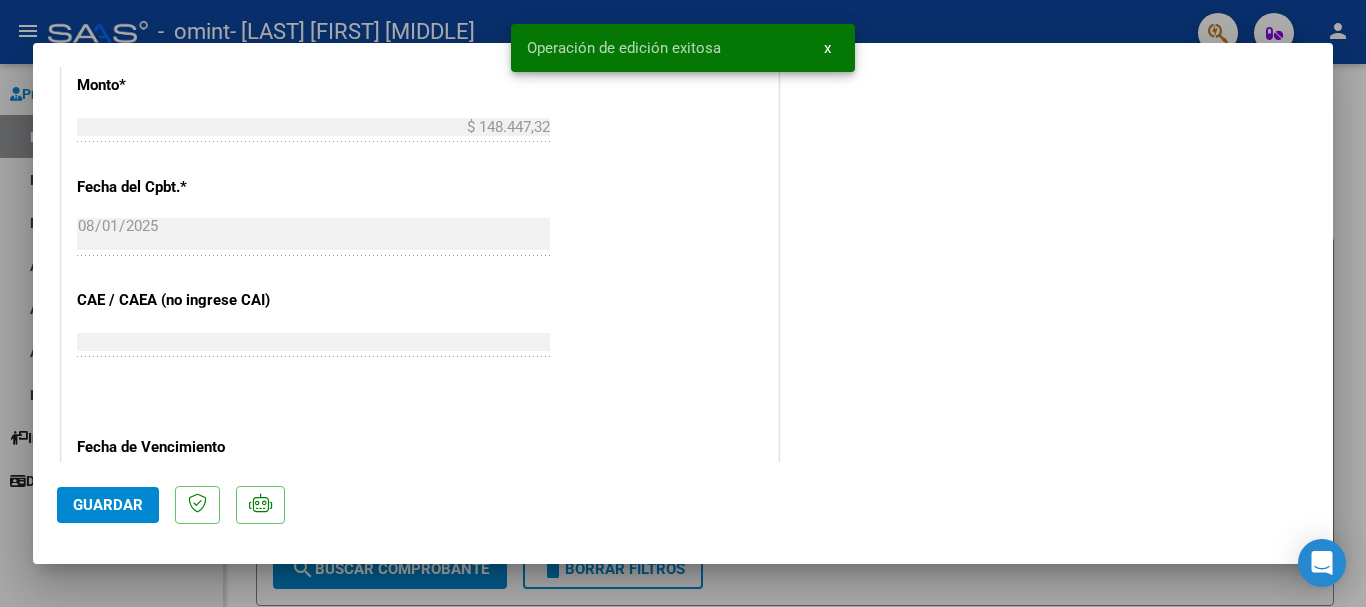 click at bounding box center (683, 303) 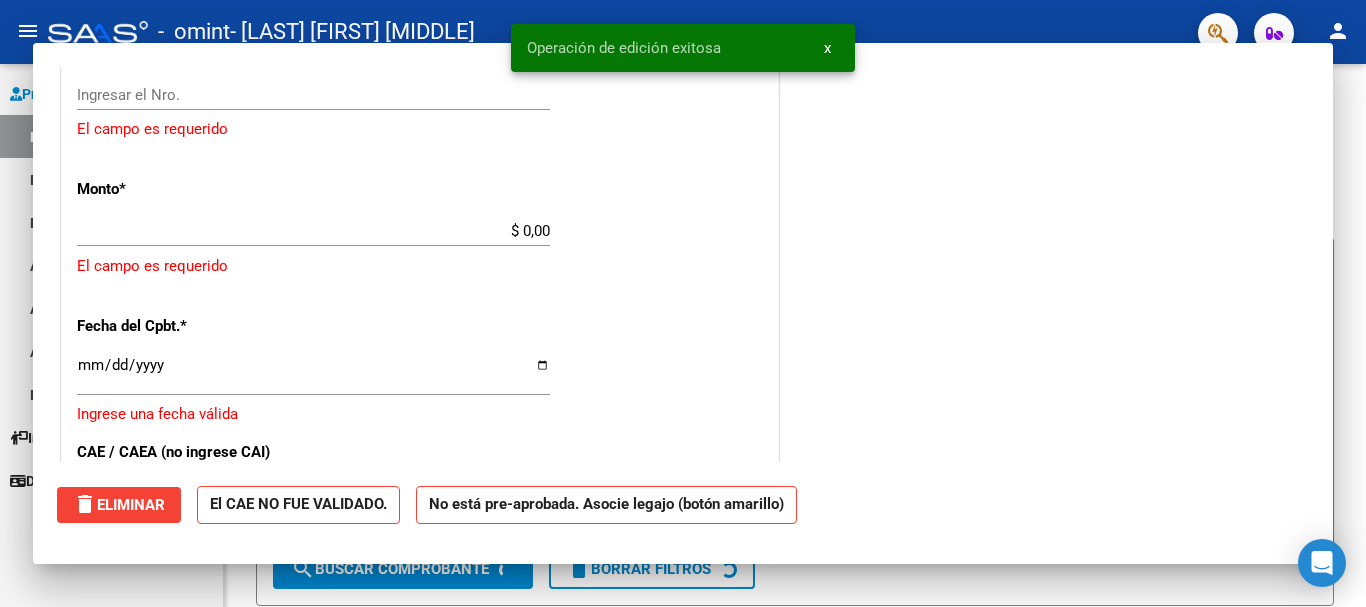 scroll, scrollTop: 0, scrollLeft: 0, axis: both 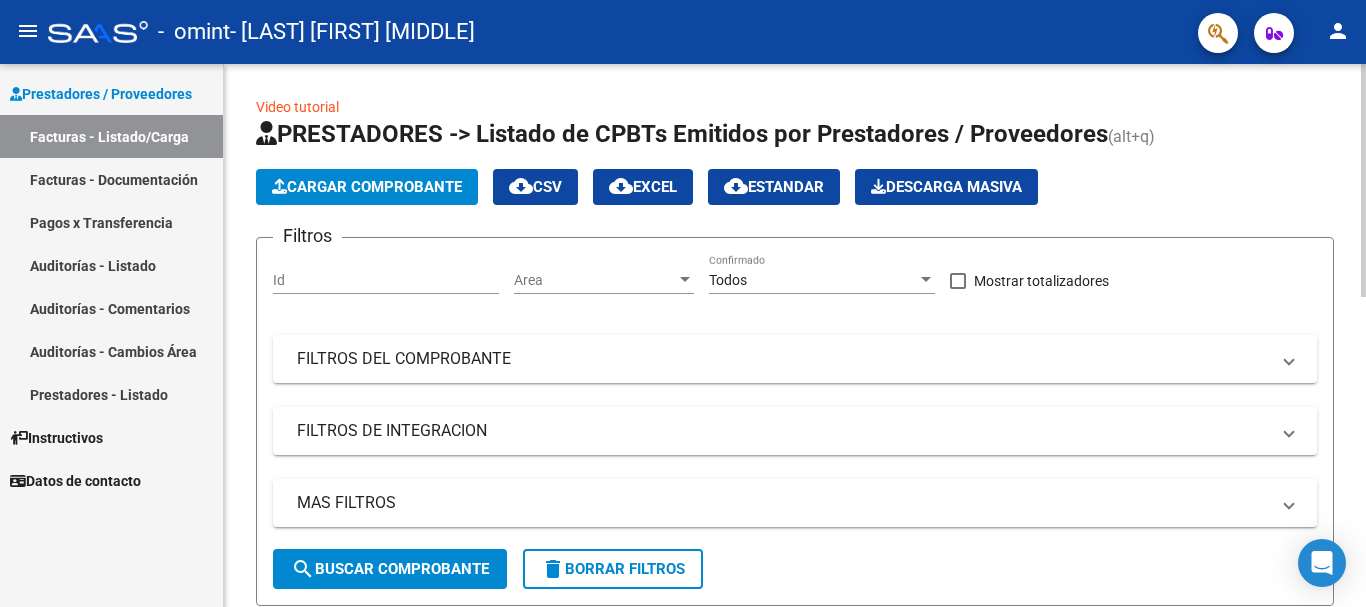 click on "Cargar Comprobante" 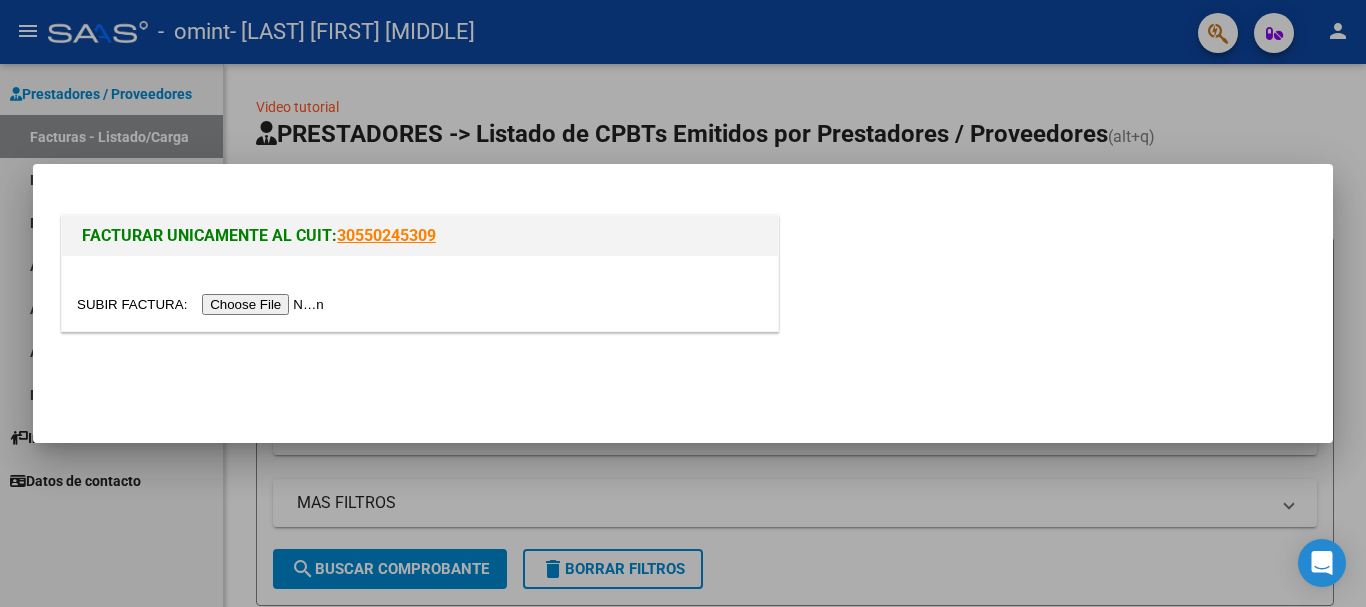 click at bounding box center [203, 304] 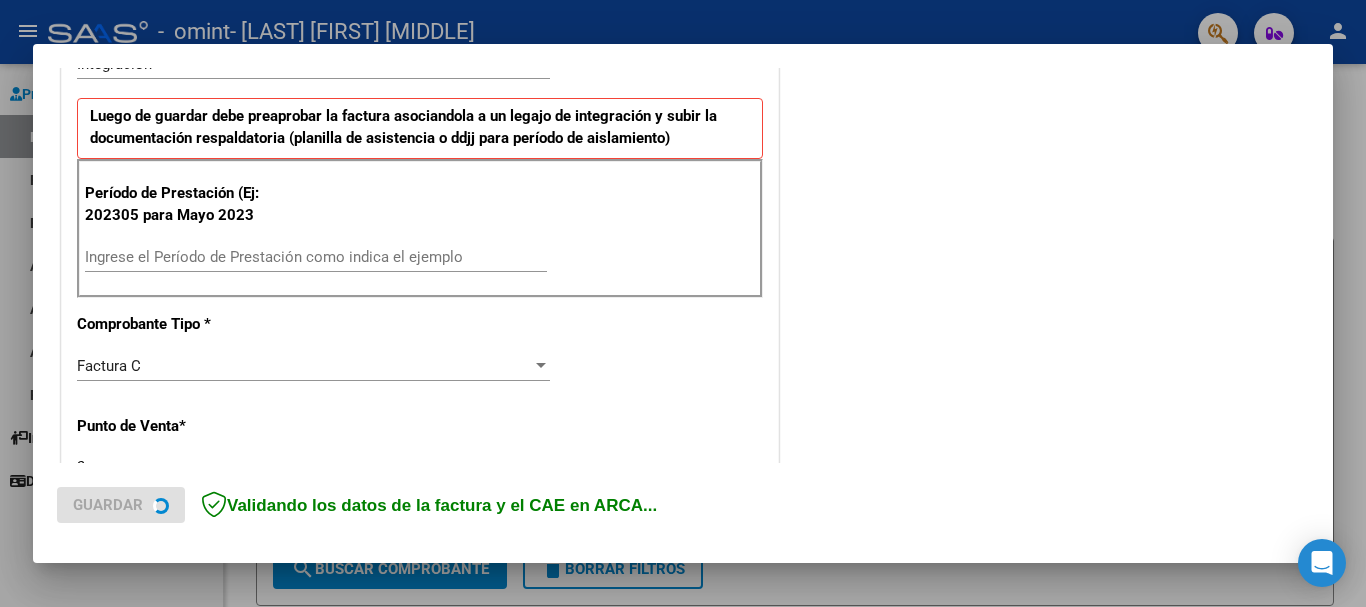 scroll, scrollTop: 500, scrollLeft: 0, axis: vertical 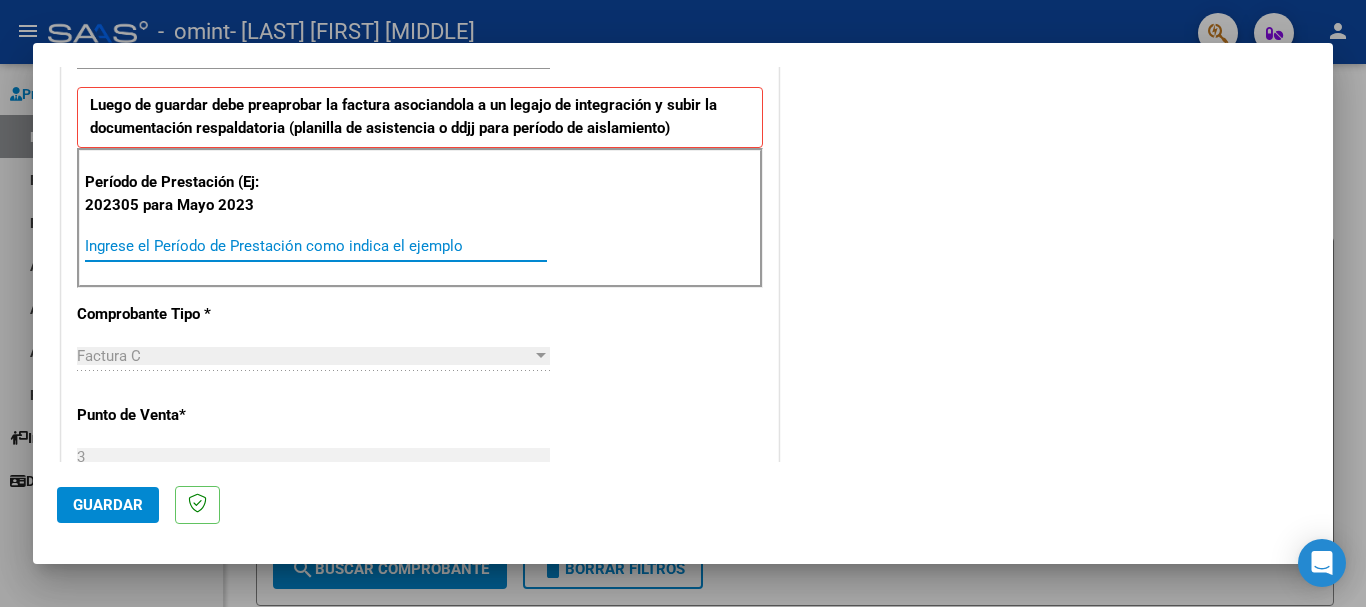 click on "Ingrese el Período de Prestación como indica el ejemplo" at bounding box center (316, 246) 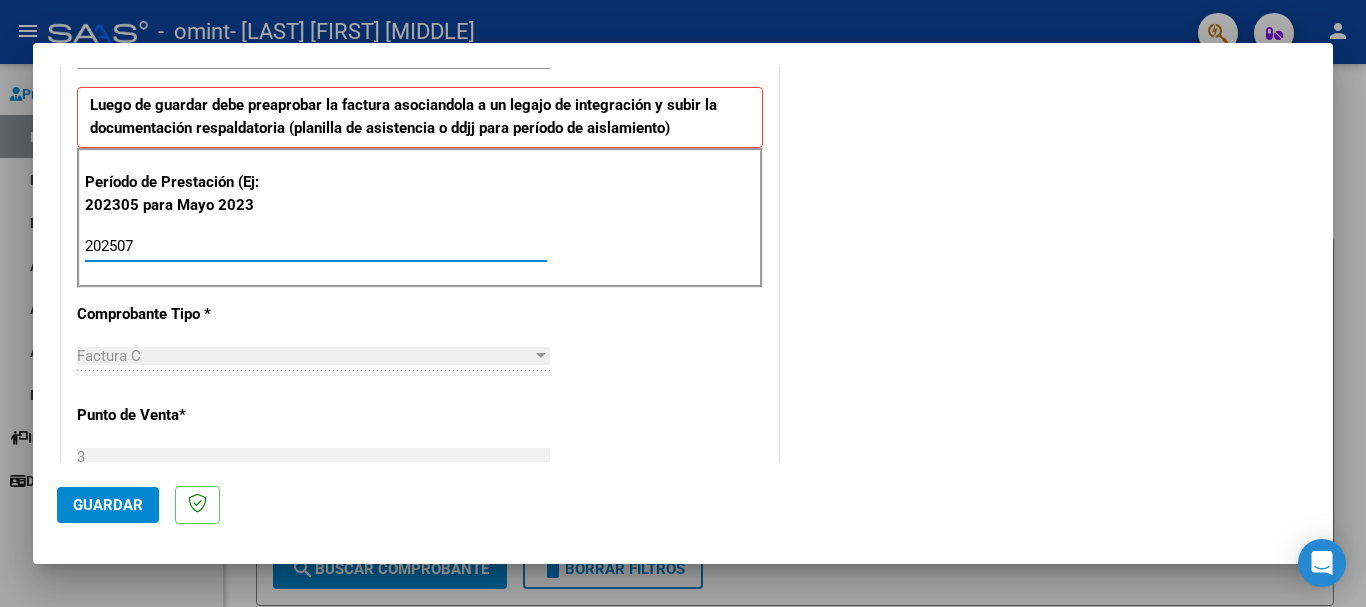 type on "202507" 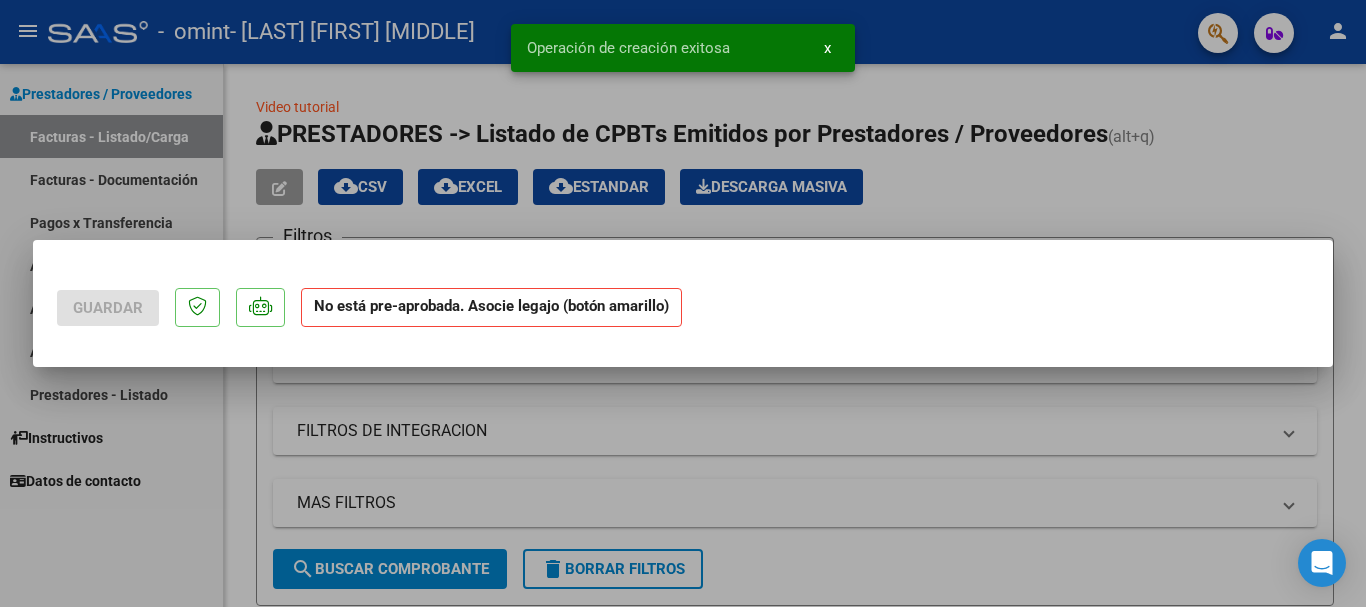 scroll, scrollTop: 0, scrollLeft: 0, axis: both 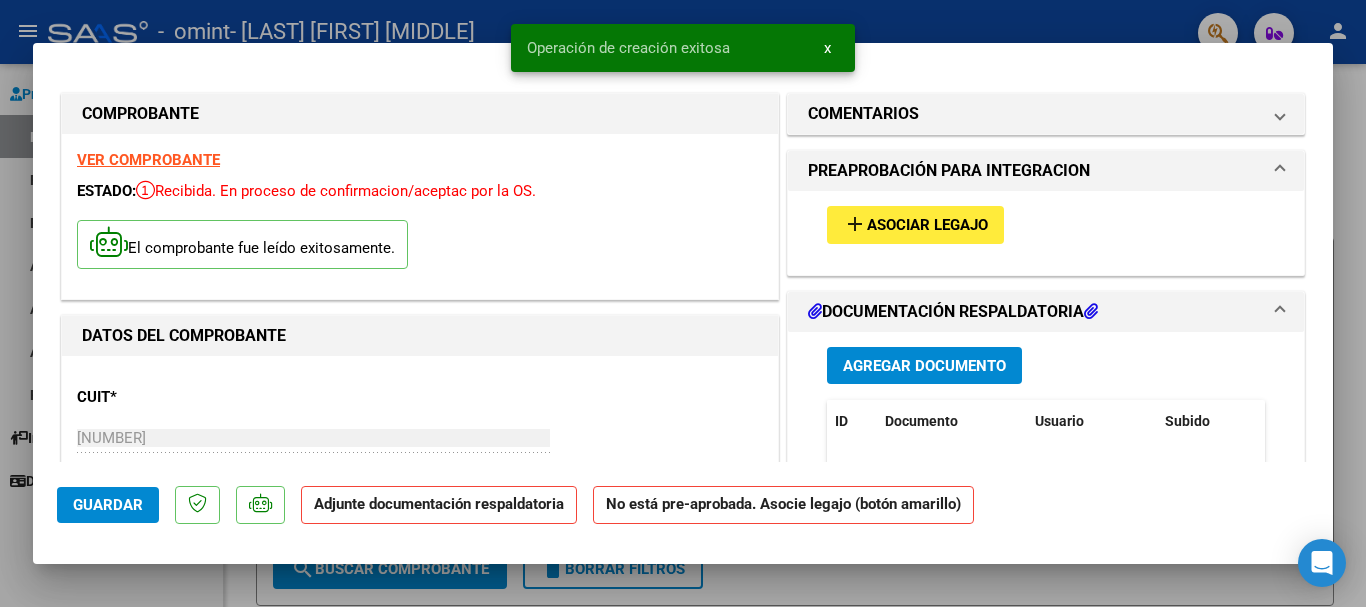 click on "Asociar Legajo" at bounding box center [927, 226] 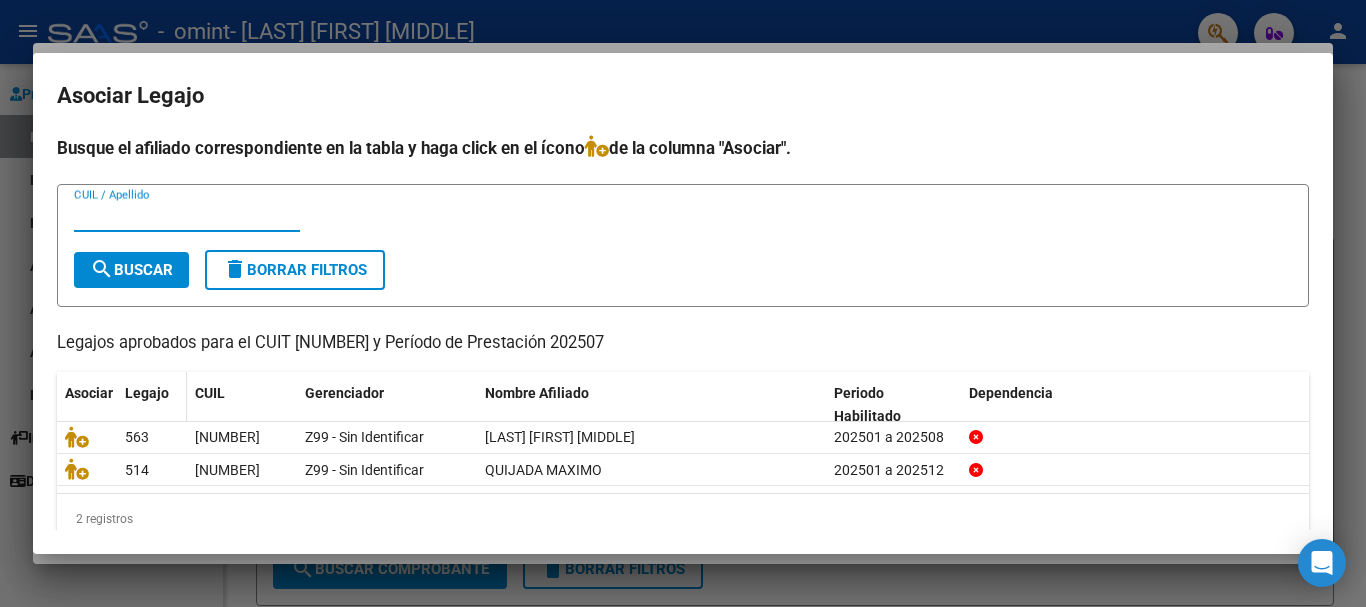 scroll, scrollTop: 32, scrollLeft: 0, axis: vertical 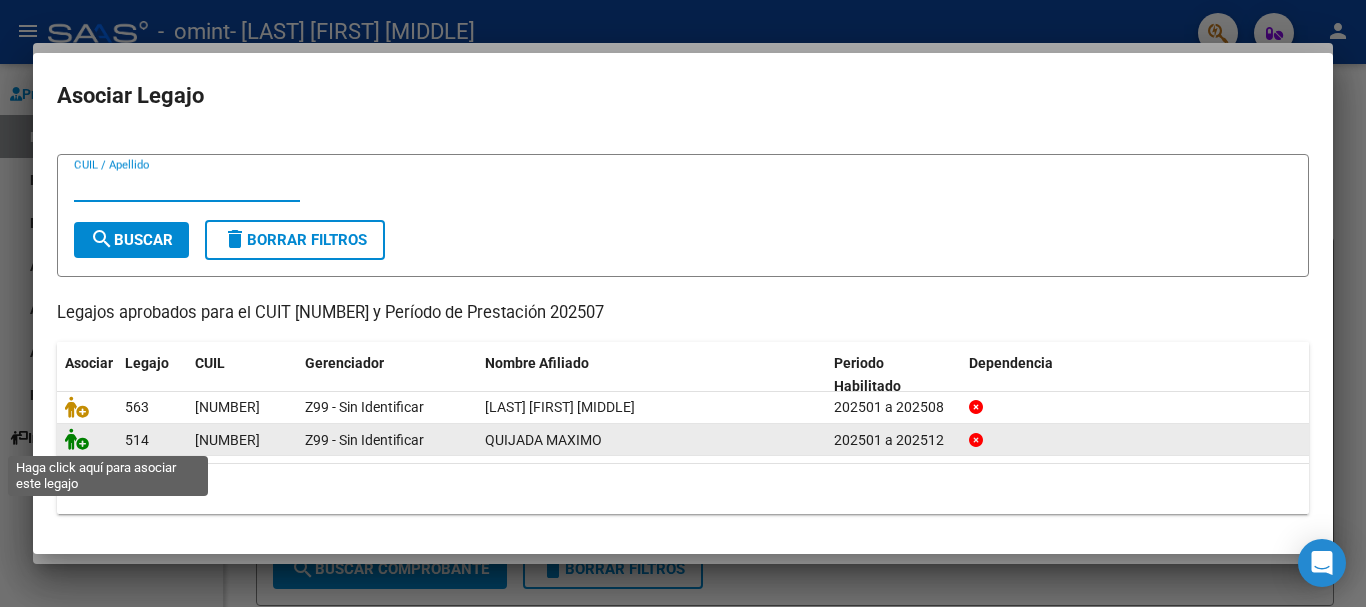 click 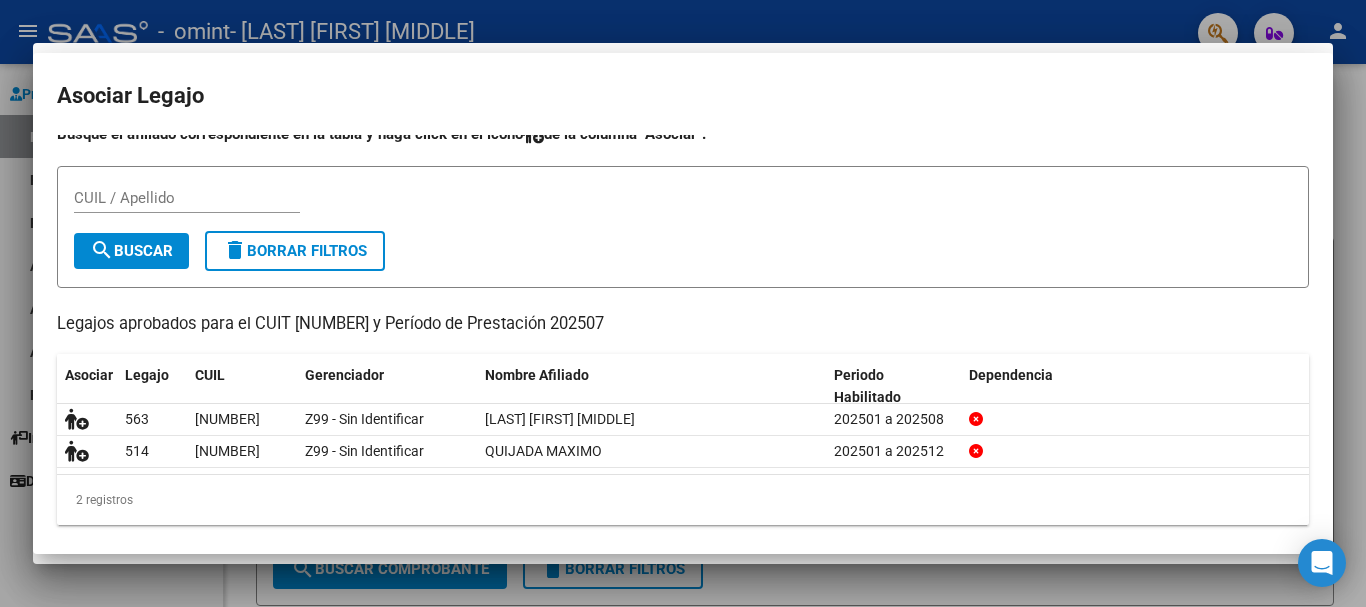 scroll, scrollTop: 0, scrollLeft: 0, axis: both 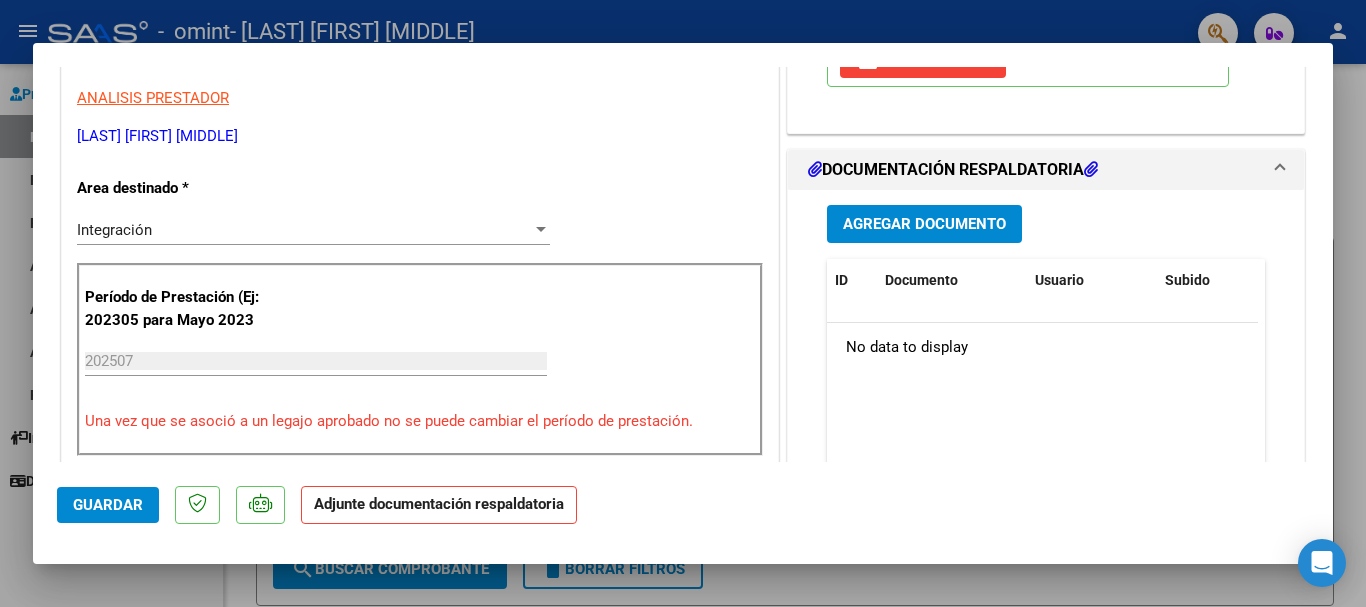 click on "Agregar Documento" at bounding box center (924, 225) 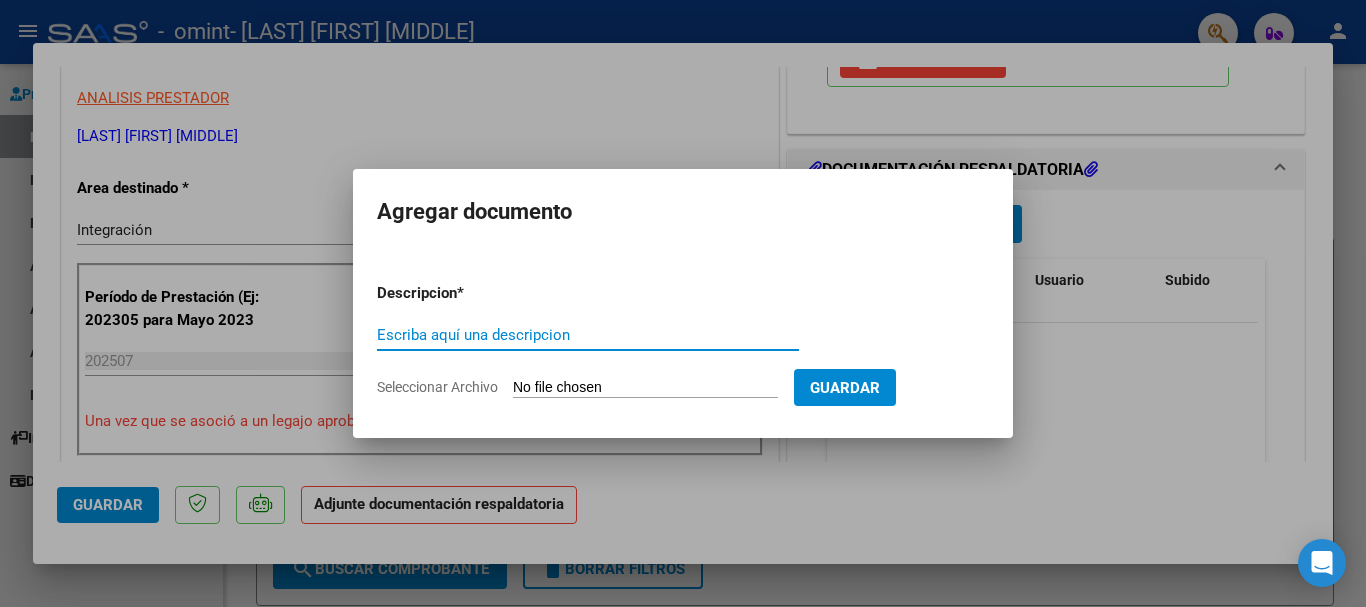 click on "Seleccionar Archivo" at bounding box center (645, 388) 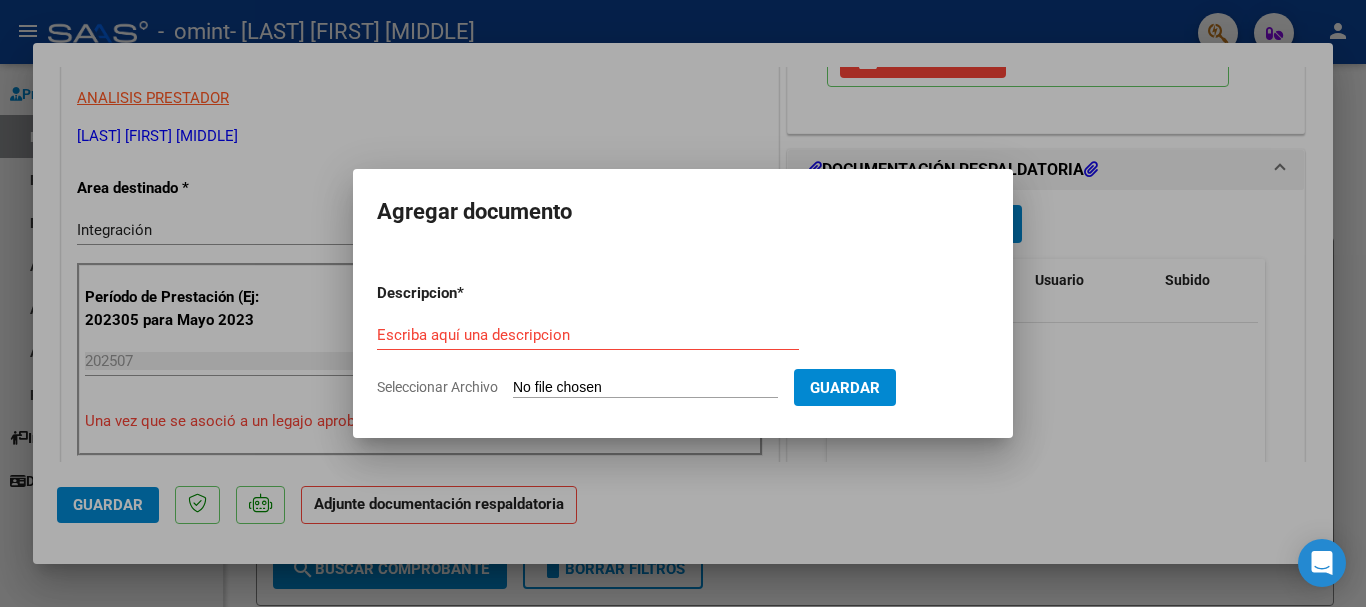 type on "C:\fakepath\Asistencia [FIRST] [LAST] 07 2025.pdf" 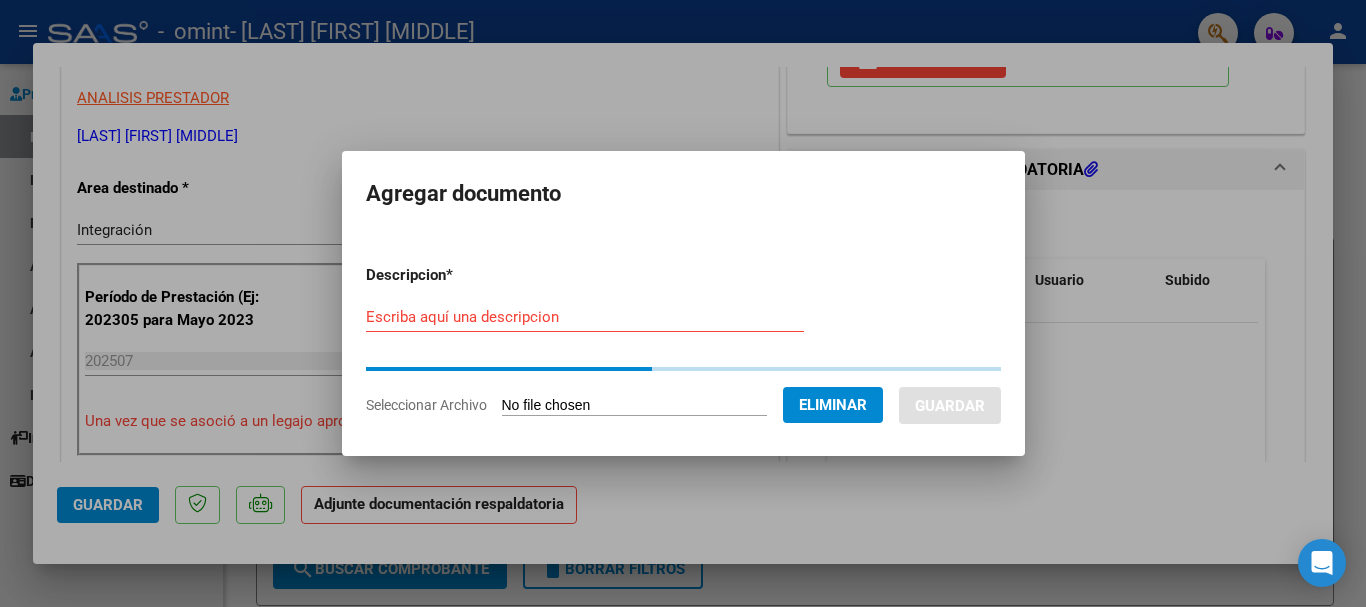 click on "Escriba aquí una descripcion" at bounding box center (585, 317) 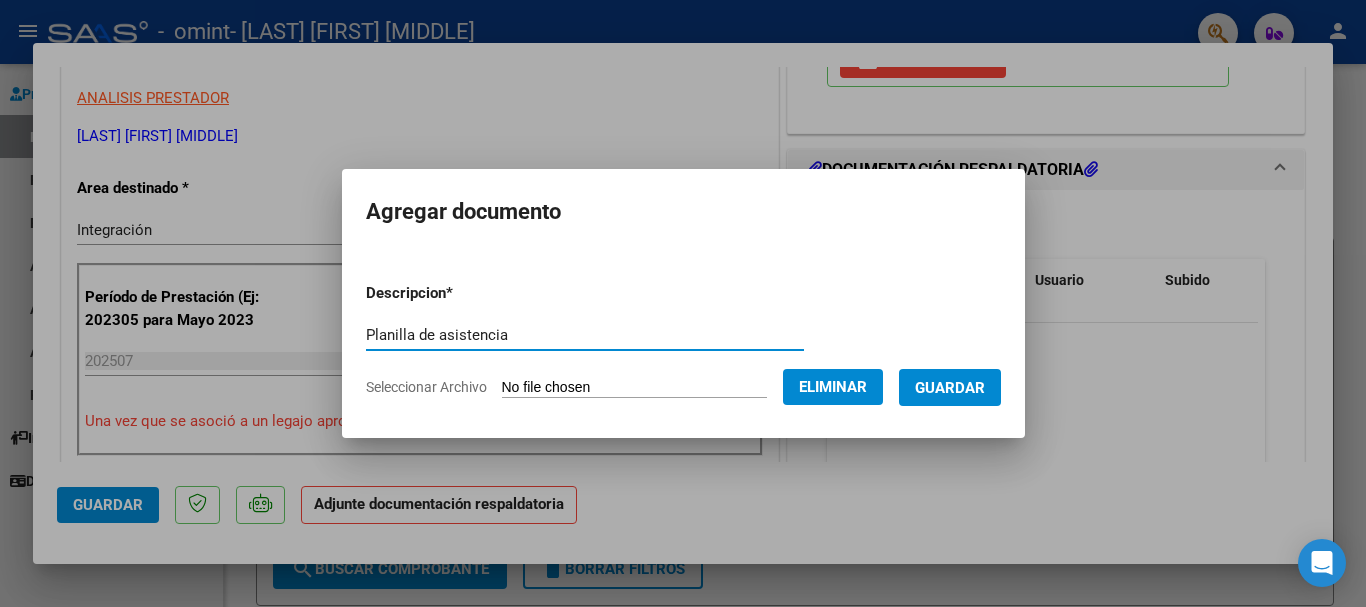 type on "Planilla de asistencia" 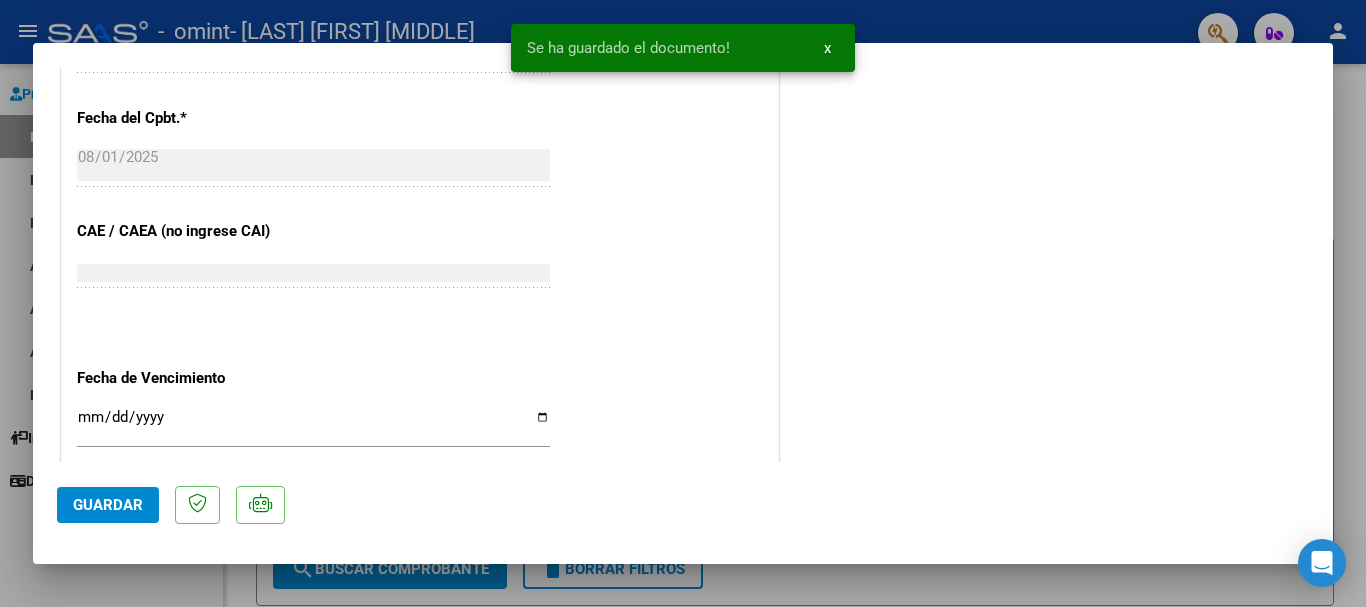 scroll, scrollTop: 1300, scrollLeft: 0, axis: vertical 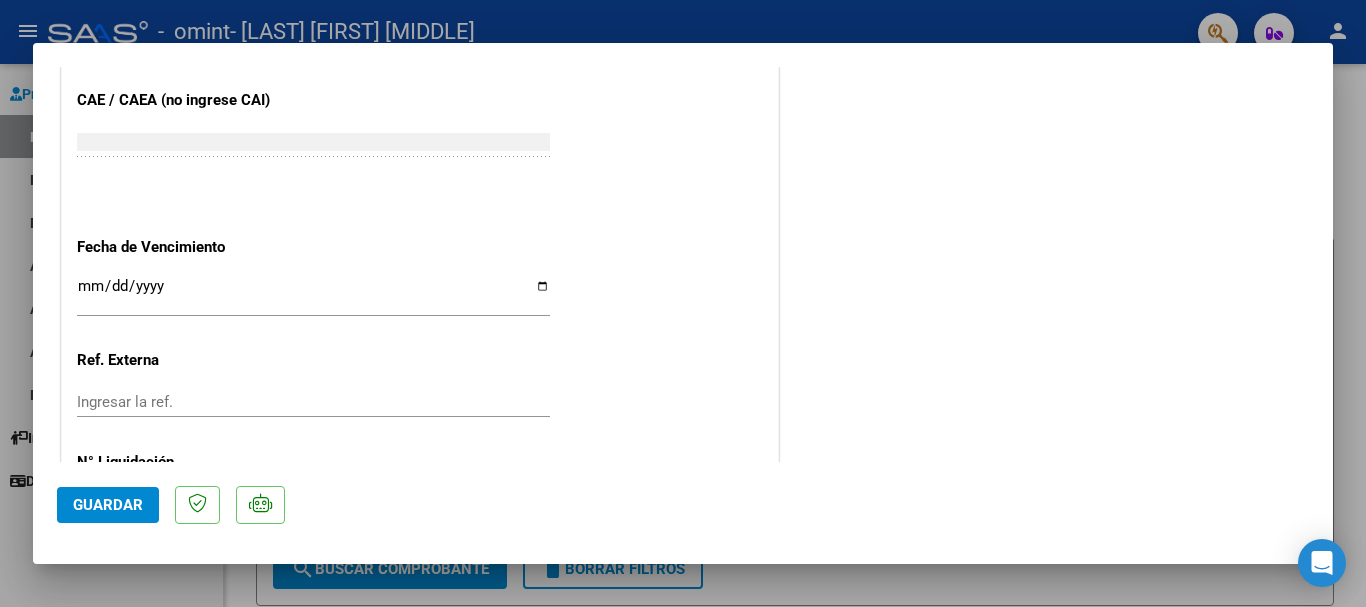 click on "Guardar" 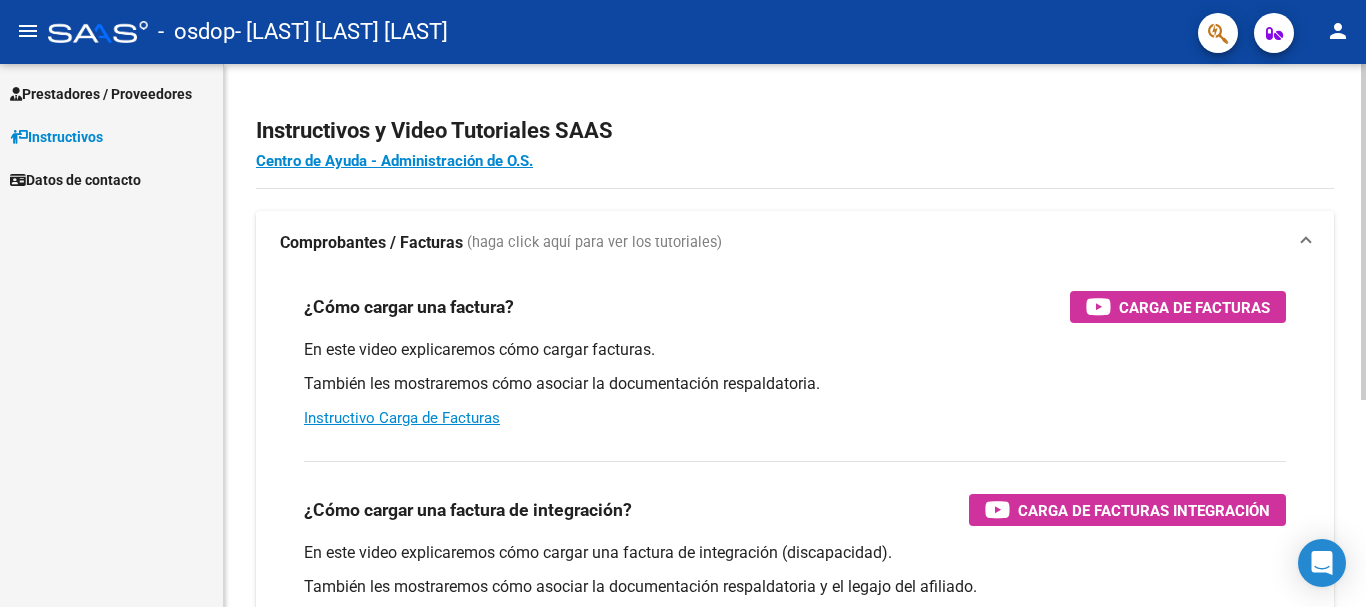 scroll, scrollTop: 0, scrollLeft: 0, axis: both 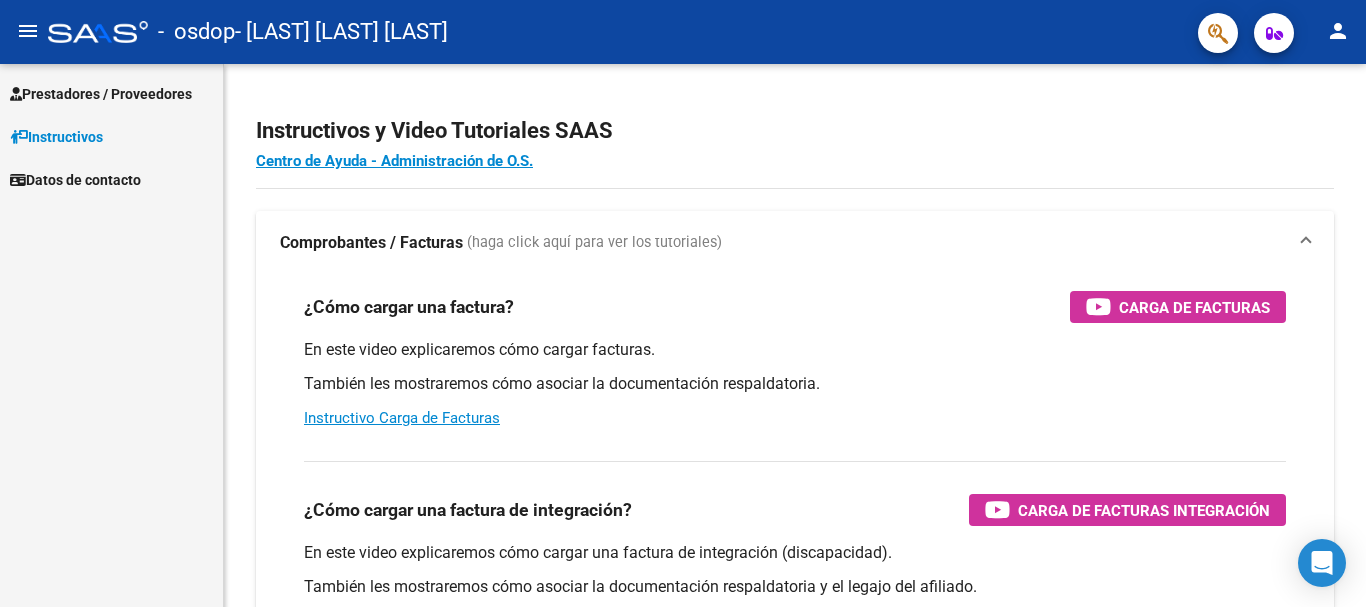 click on "Prestadores / Proveedores" at bounding box center (101, 94) 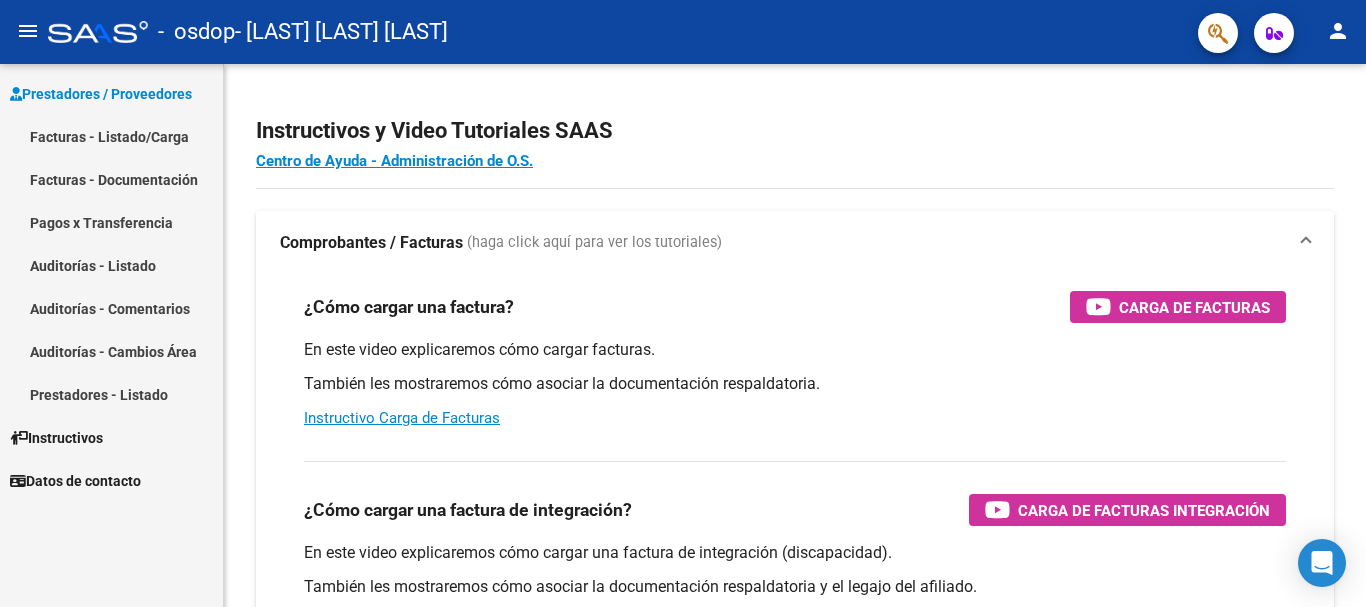 click on "Facturas - Listado/Carga" at bounding box center (111, 136) 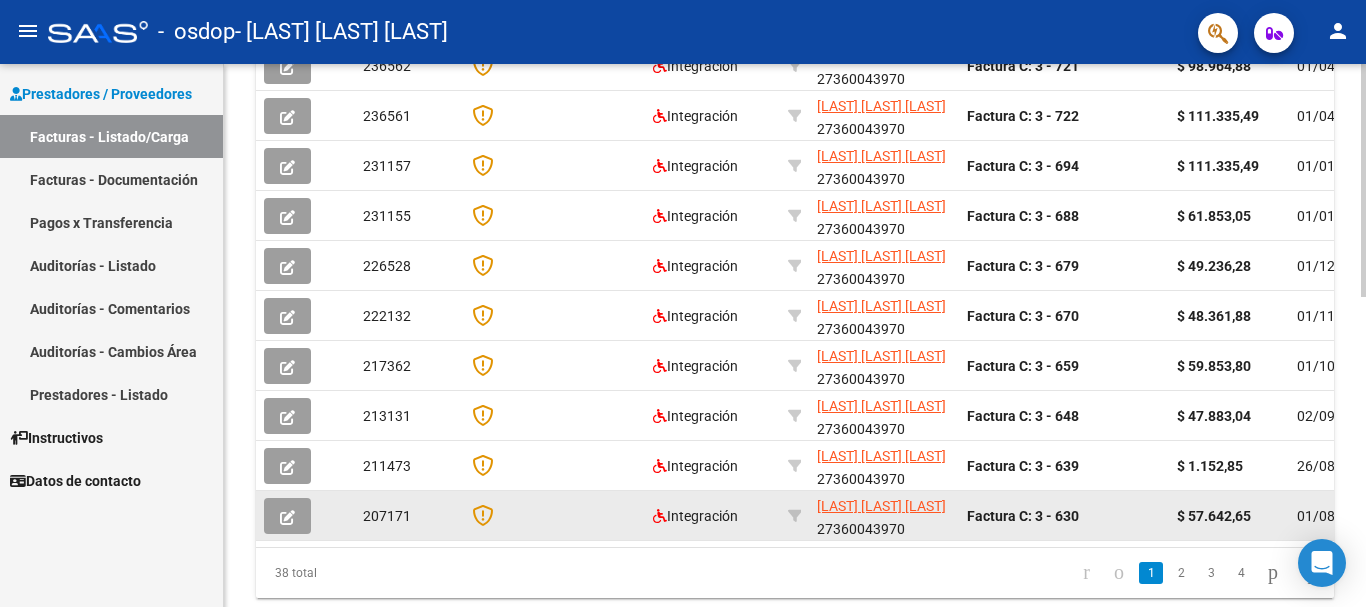 scroll, scrollTop: 700, scrollLeft: 0, axis: vertical 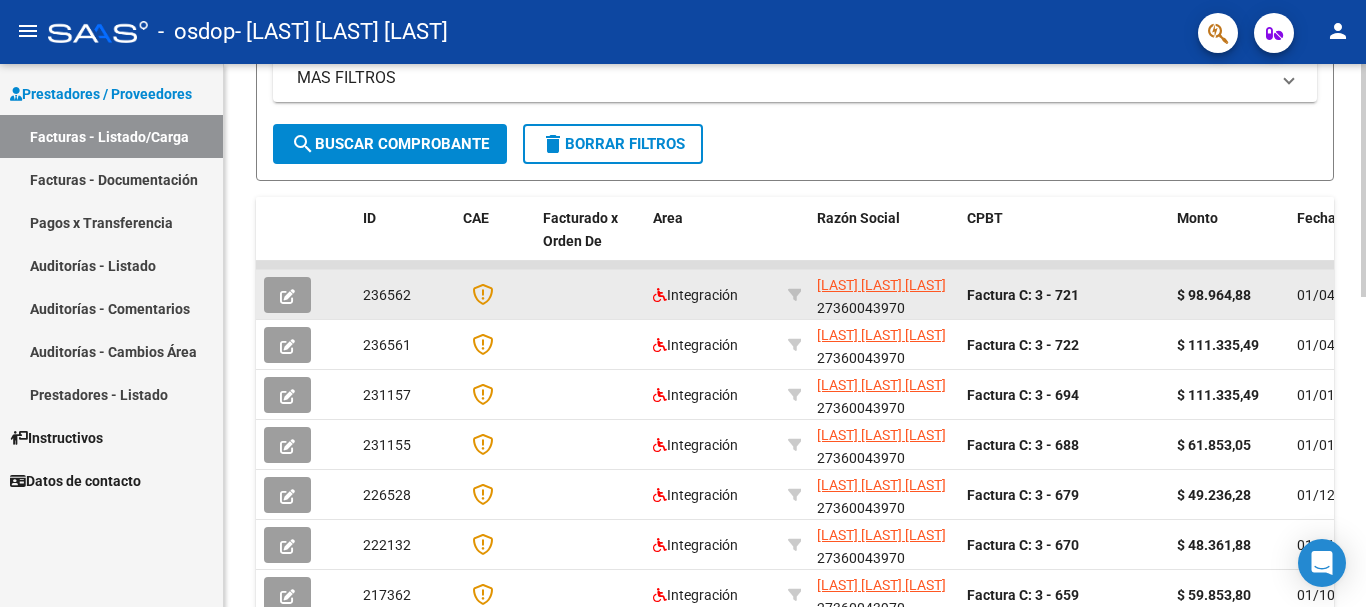 click 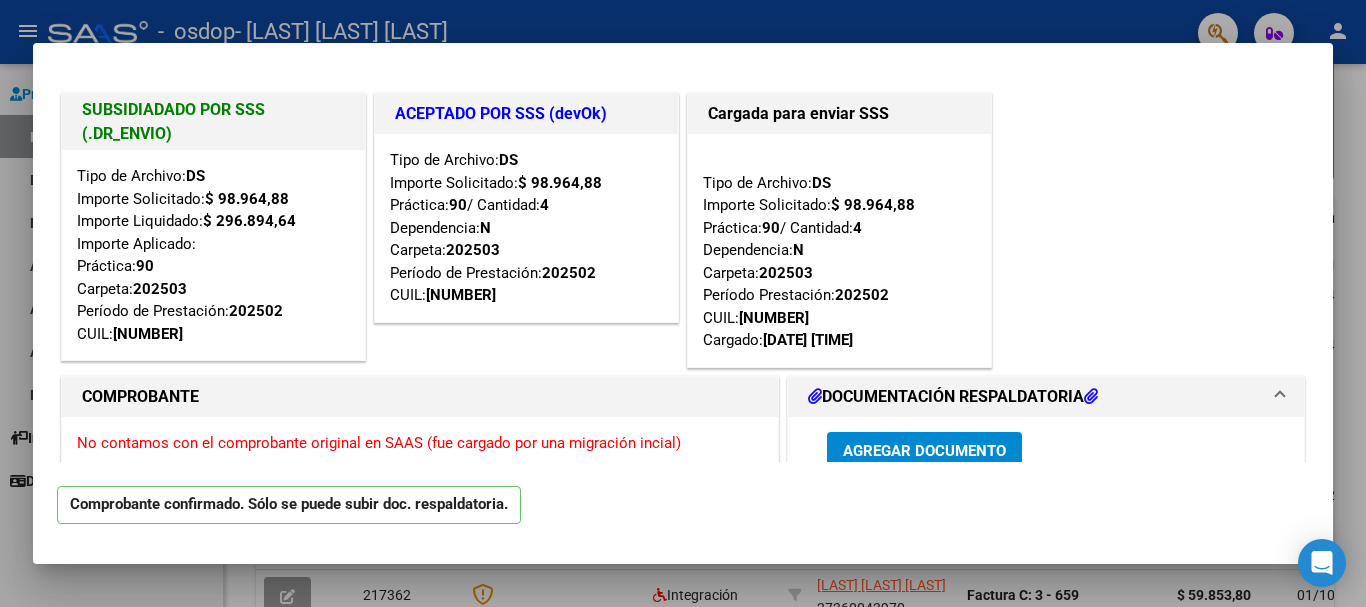drag, startPoint x: 295, startPoint y: 221, endPoint x: 203, endPoint y: 221, distance: 92 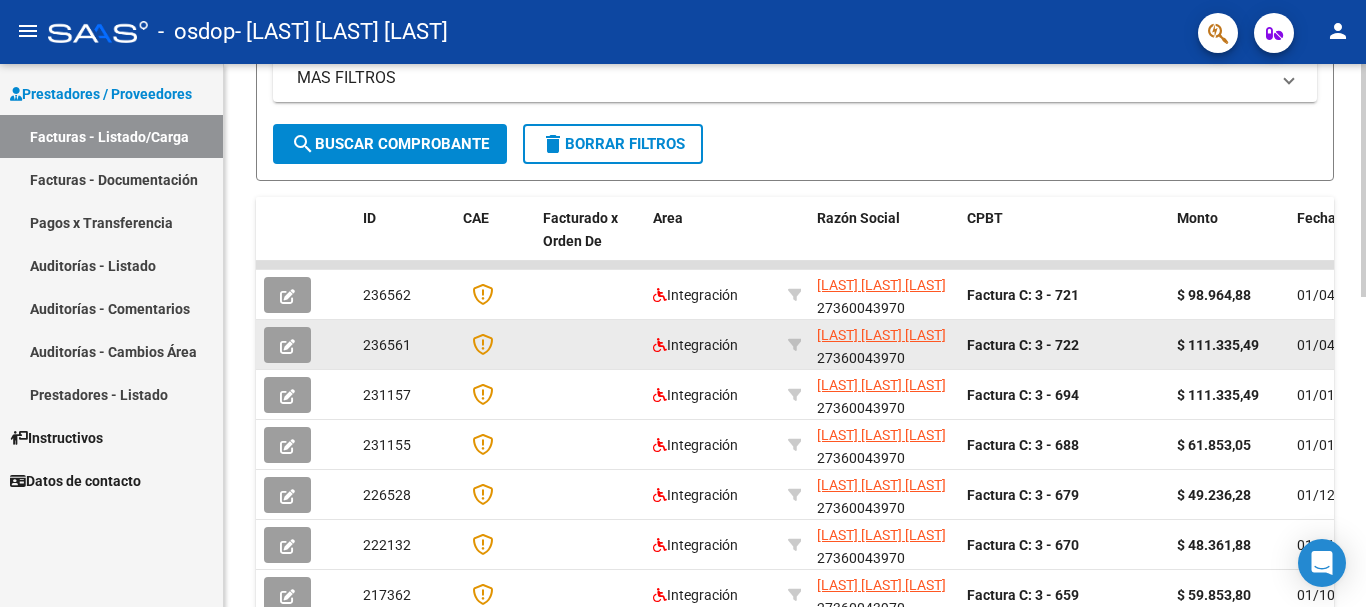click 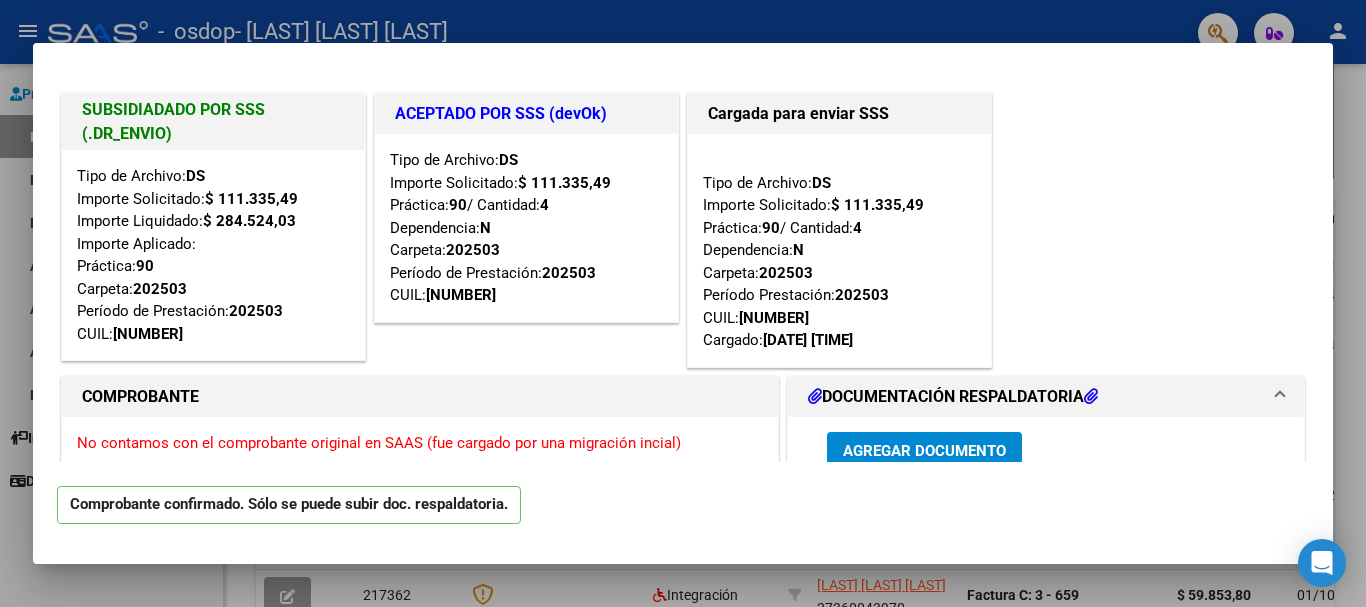 click at bounding box center (683, 303) 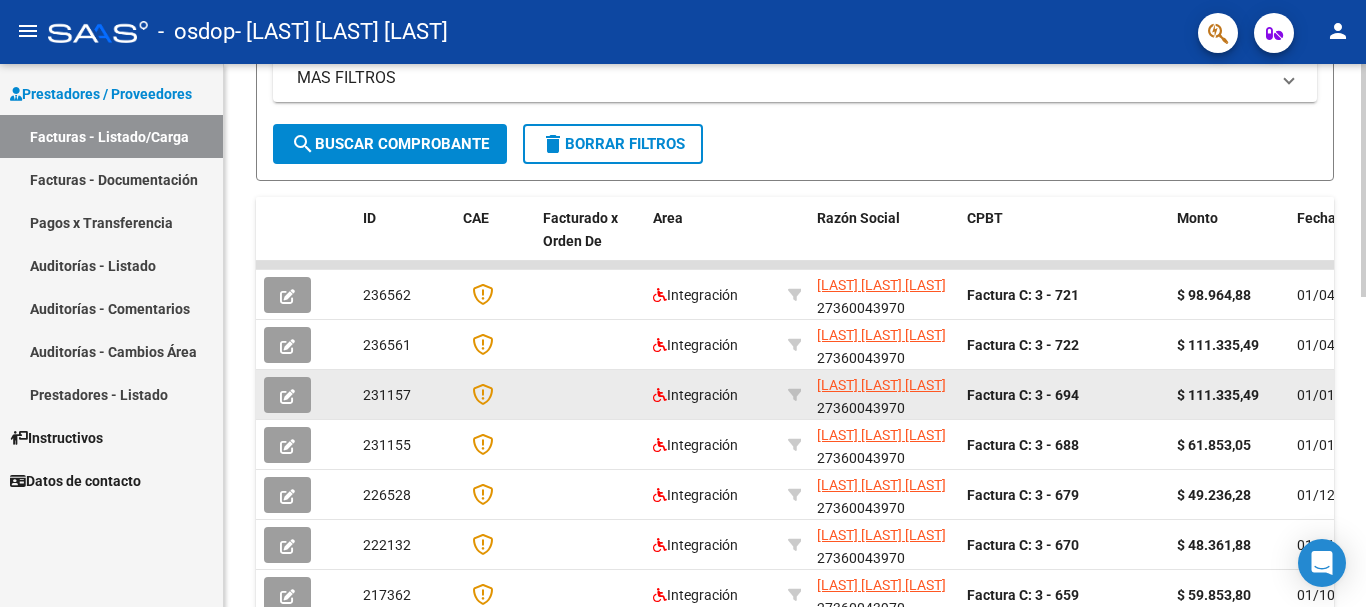 click 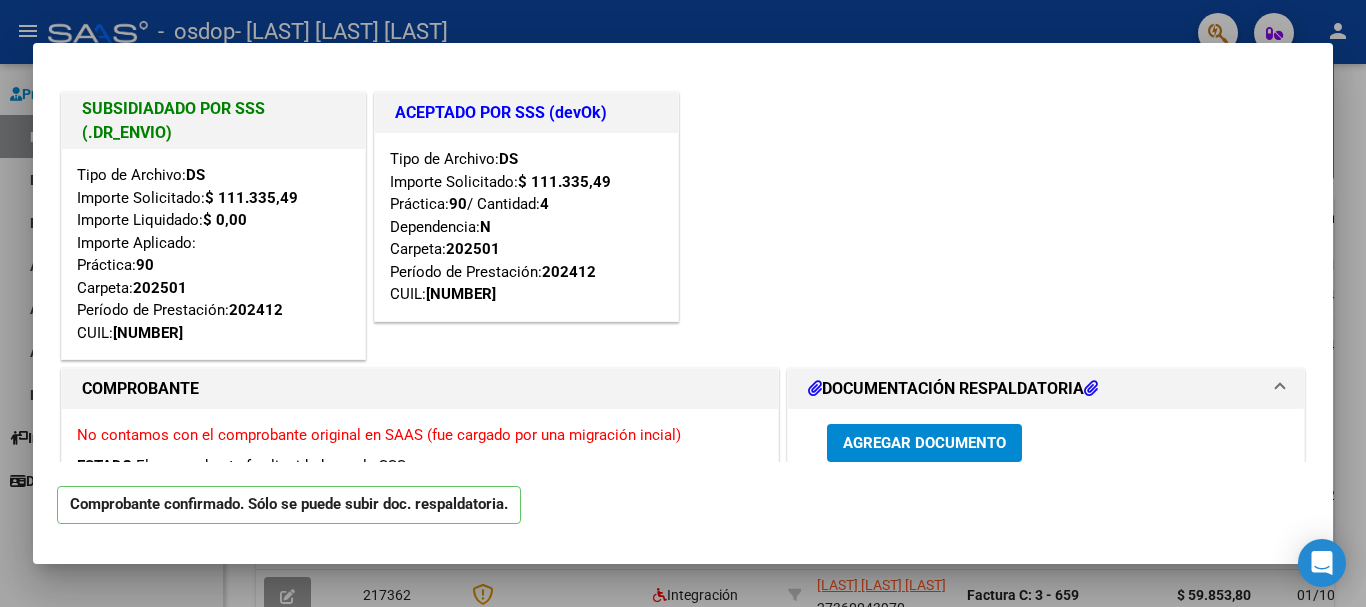scroll, scrollTop: 0, scrollLeft: 0, axis: both 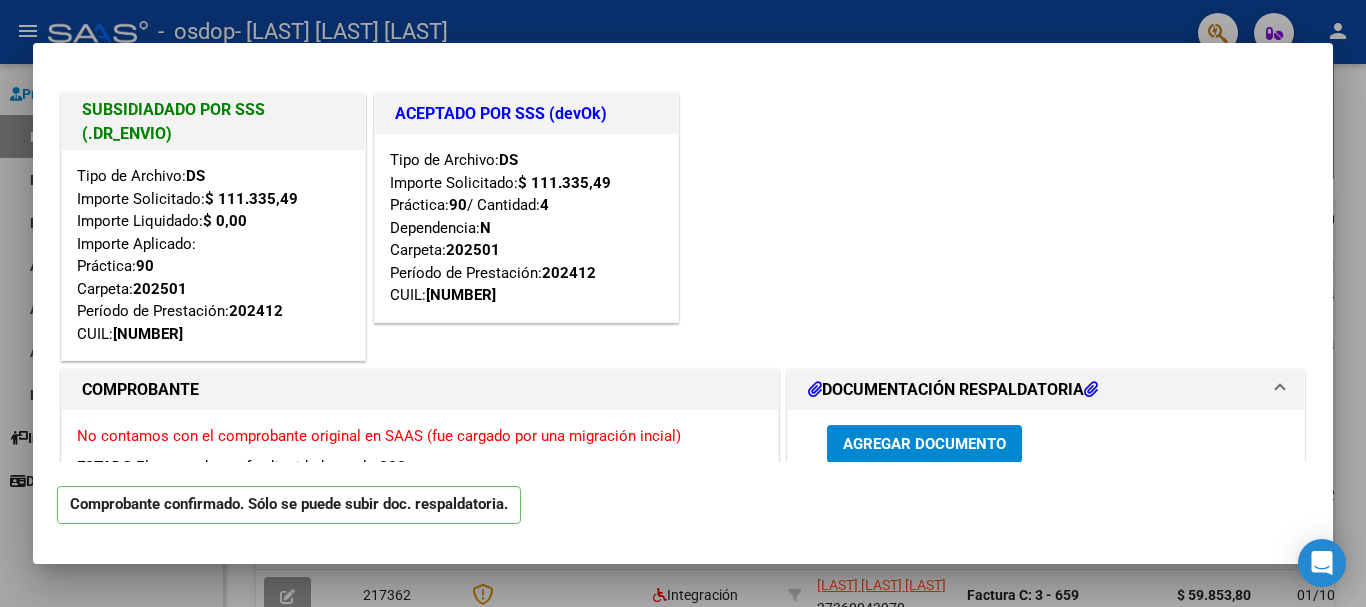 click at bounding box center [683, 303] 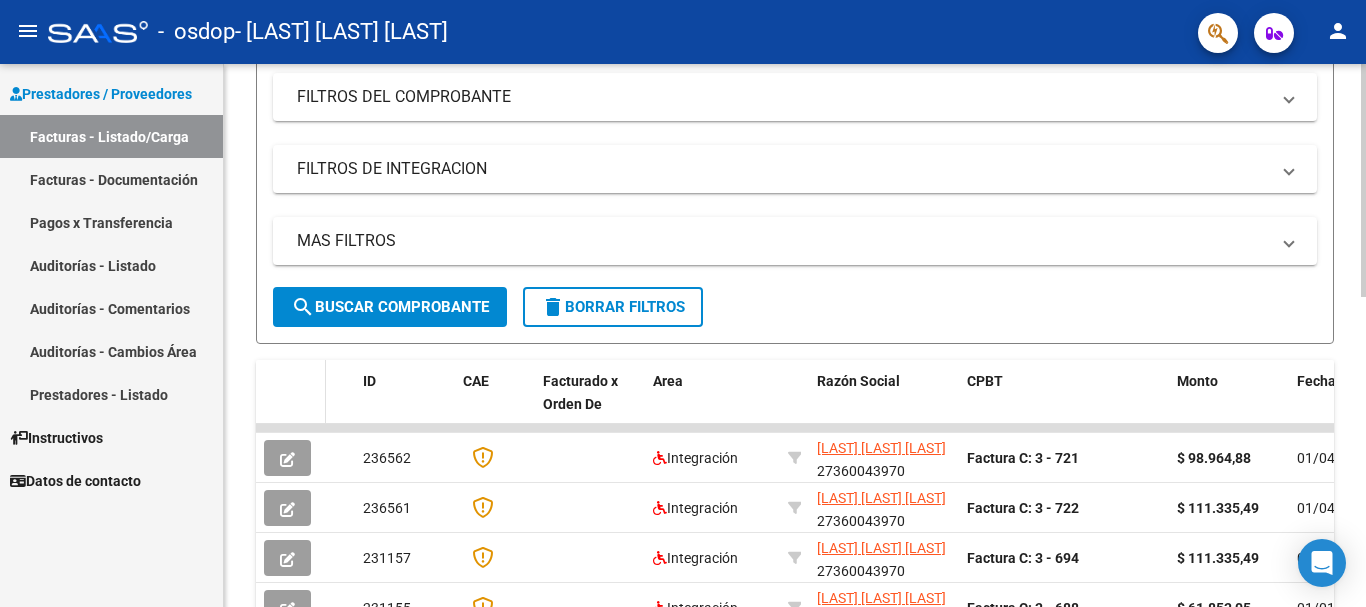 scroll, scrollTop: 325, scrollLeft: 0, axis: vertical 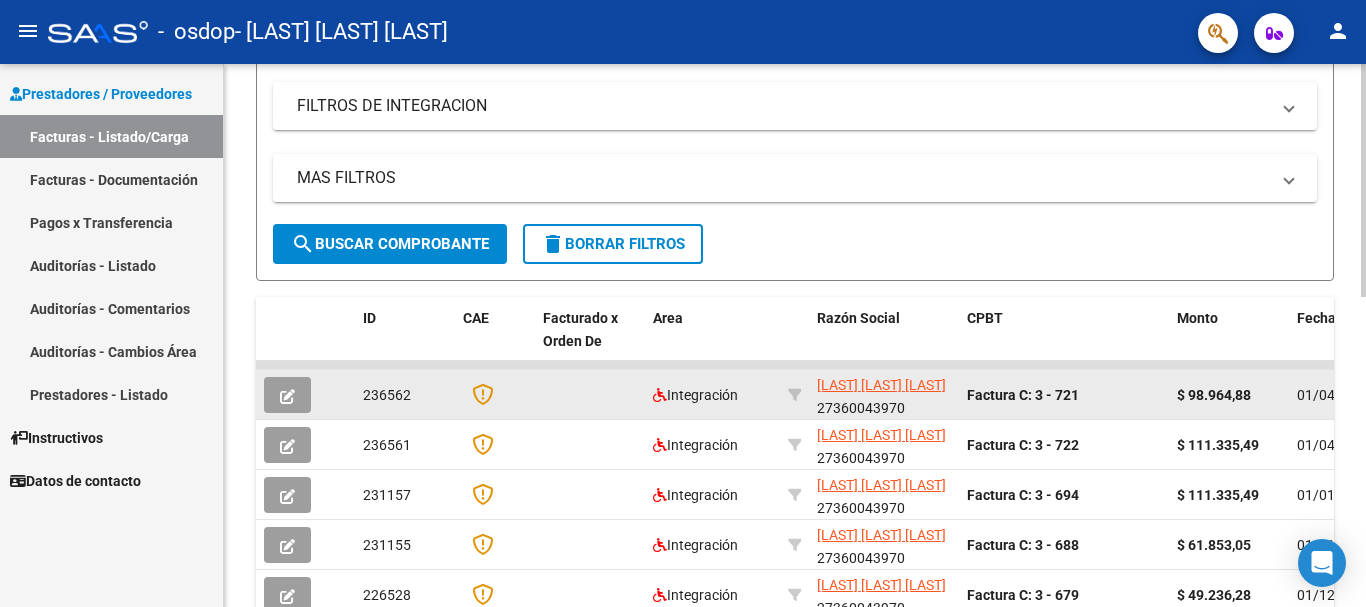 click 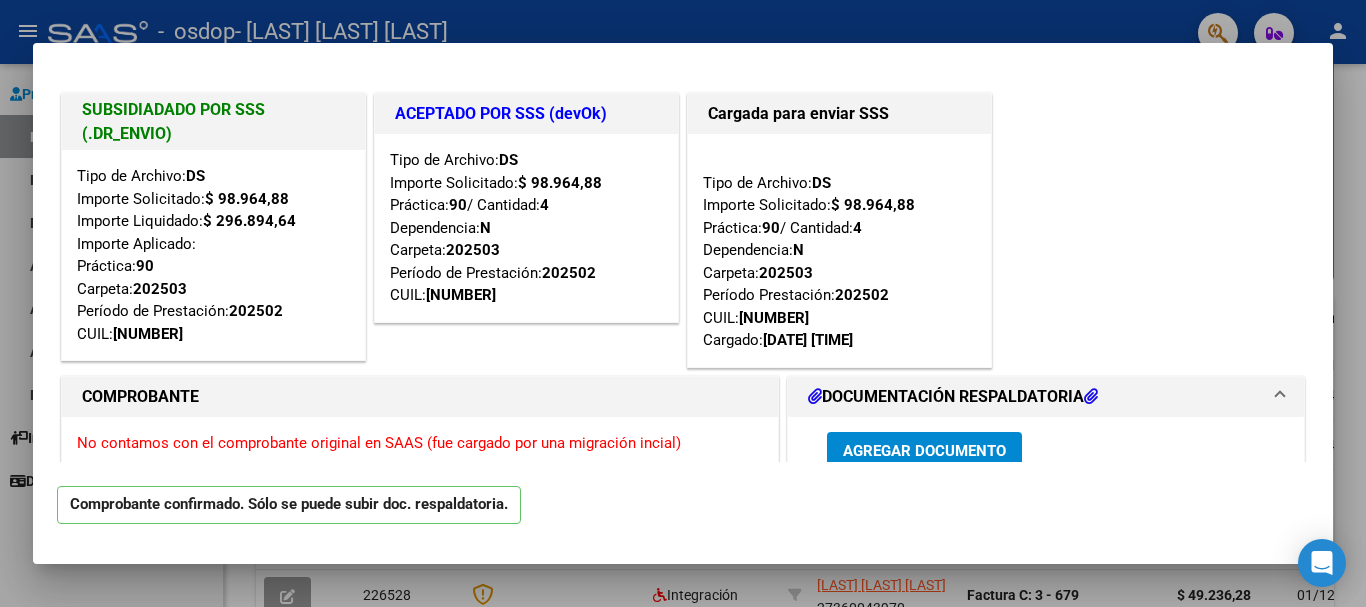 click at bounding box center (683, 303) 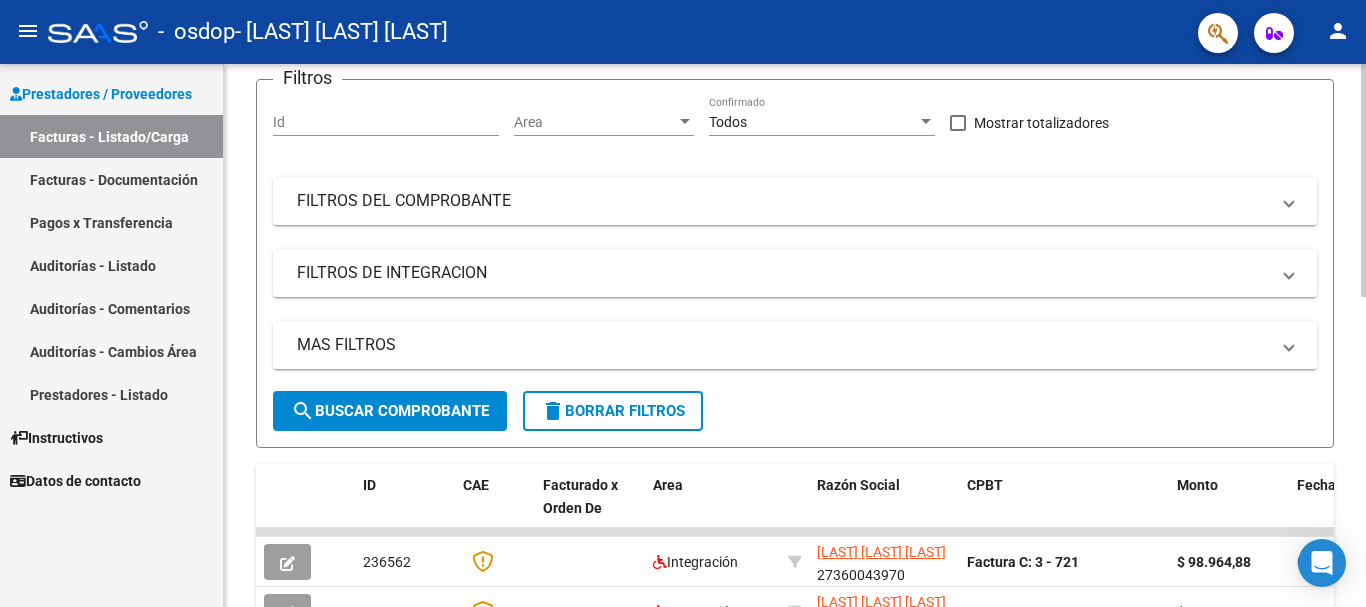 scroll, scrollTop: 0, scrollLeft: 0, axis: both 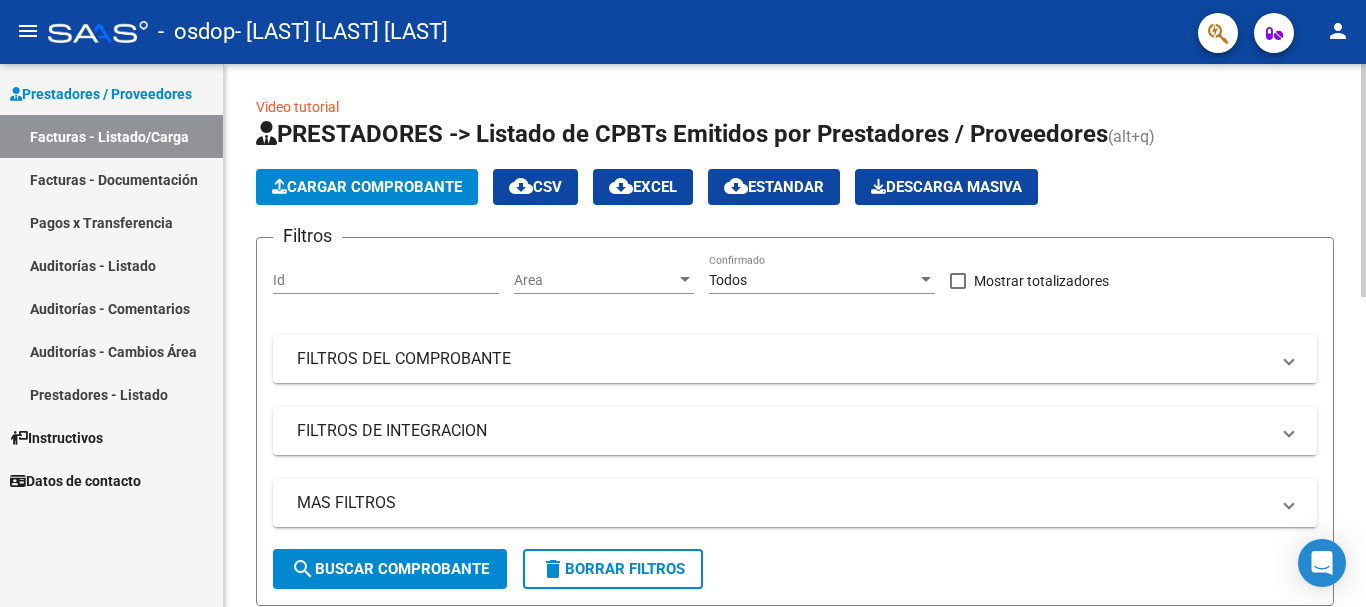 click on "Todos" at bounding box center [728, 280] 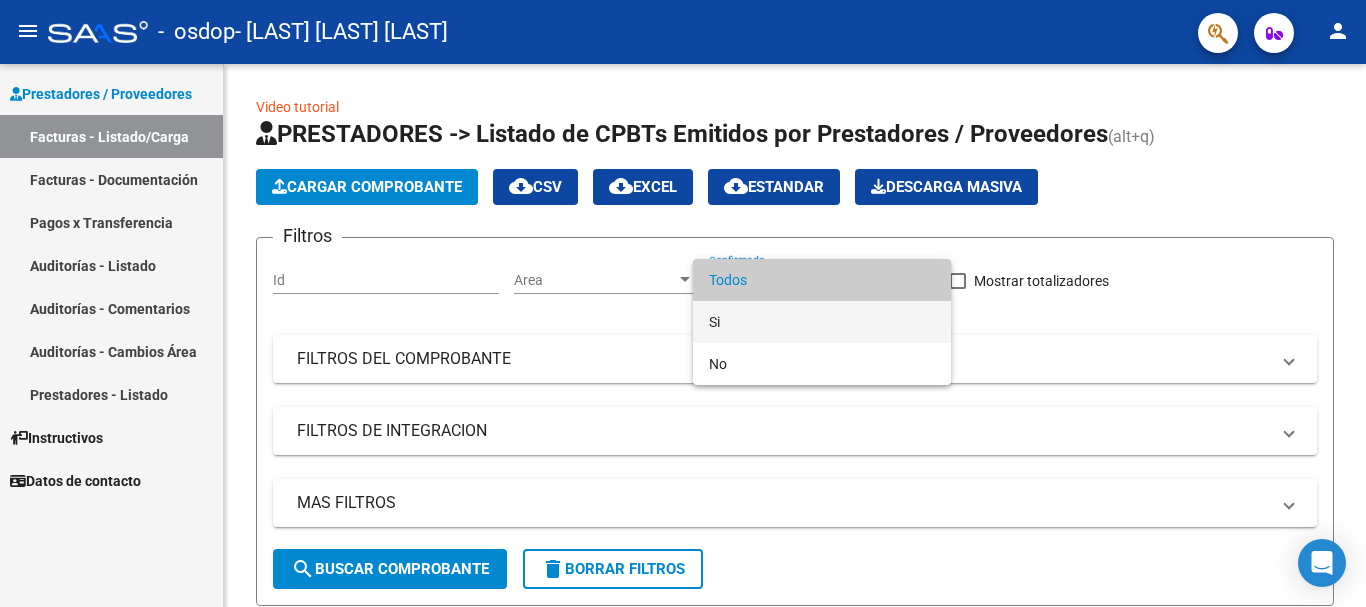 click on "Si" at bounding box center [822, 322] 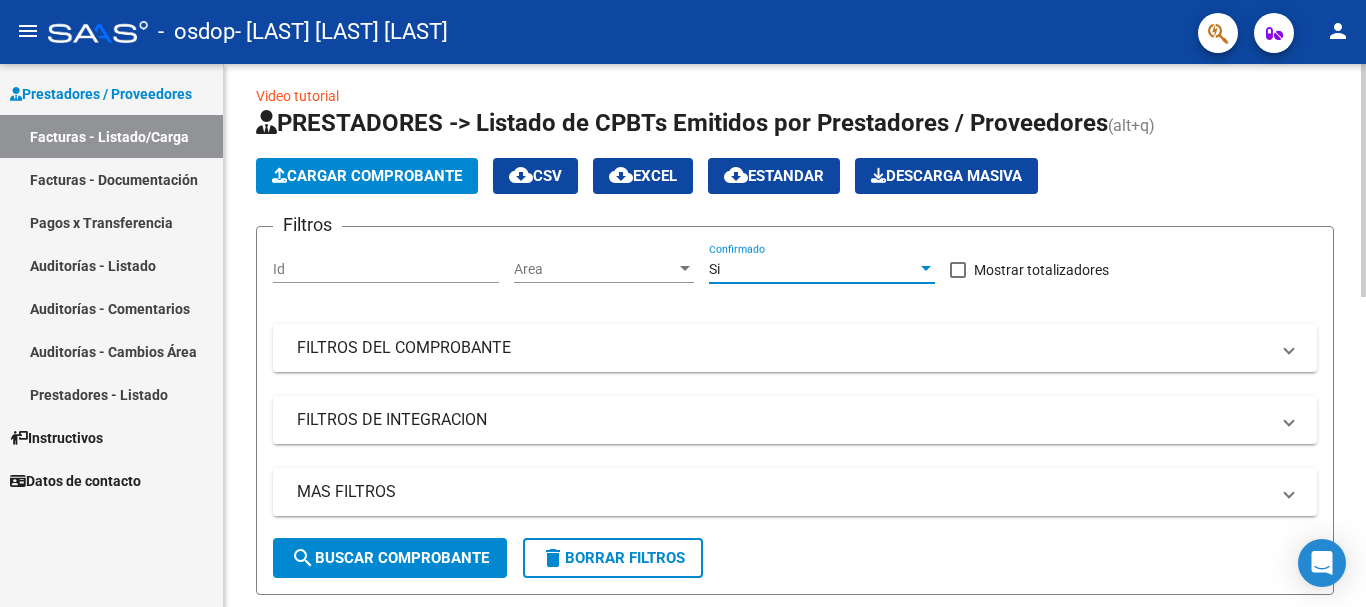 scroll, scrollTop: 0, scrollLeft: 0, axis: both 